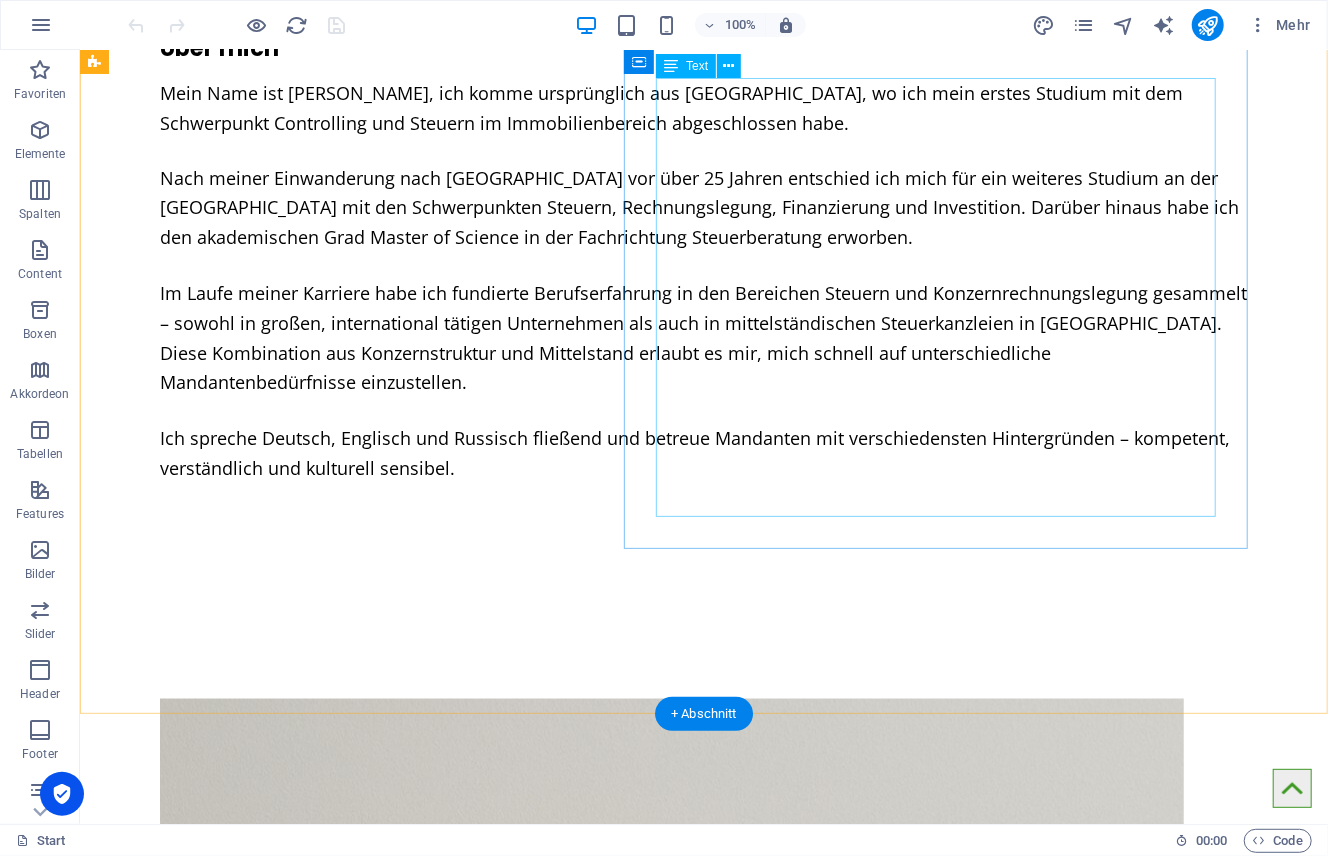 scroll, scrollTop: 2120, scrollLeft: 0, axis: vertical 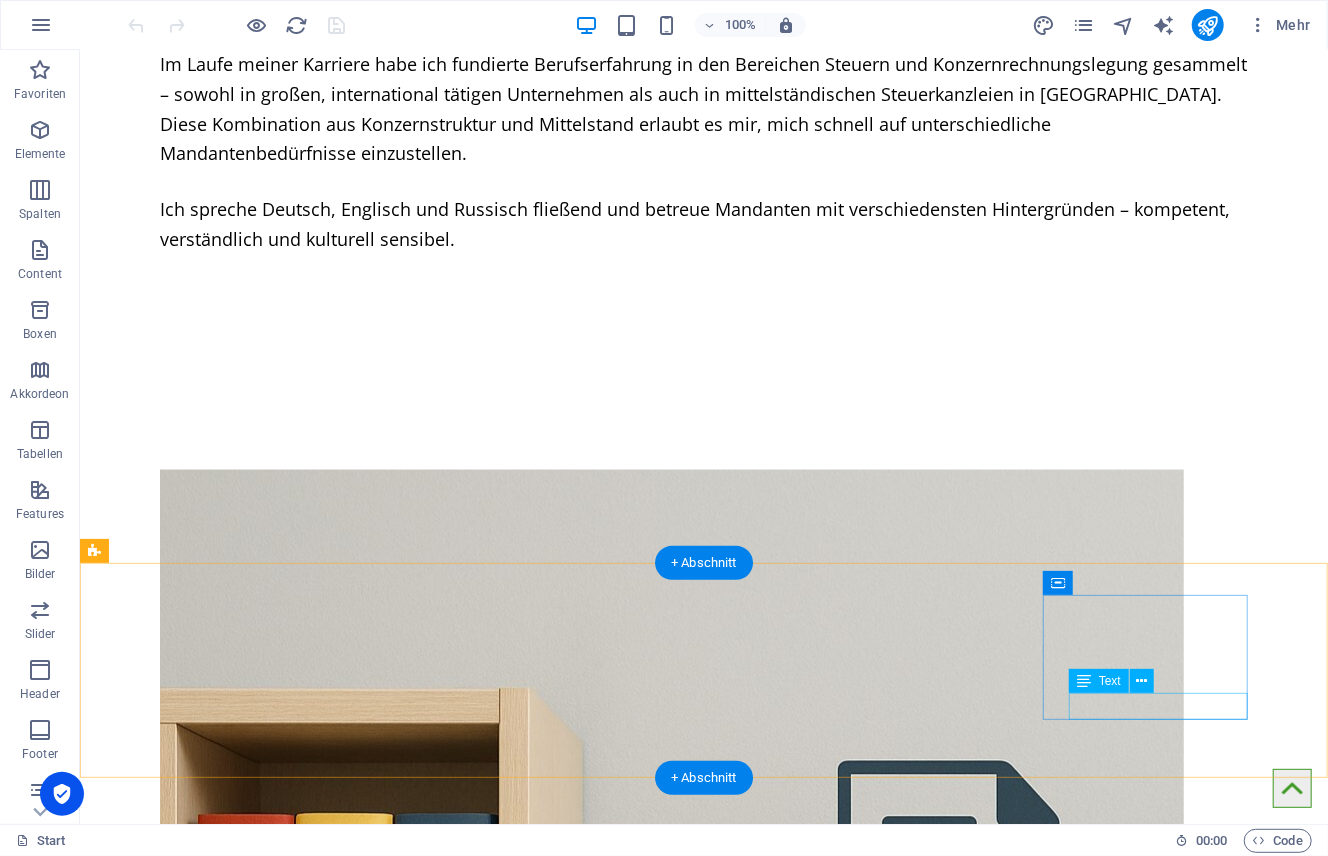 click on "LinkendIn" at bounding box center (197, 3474) 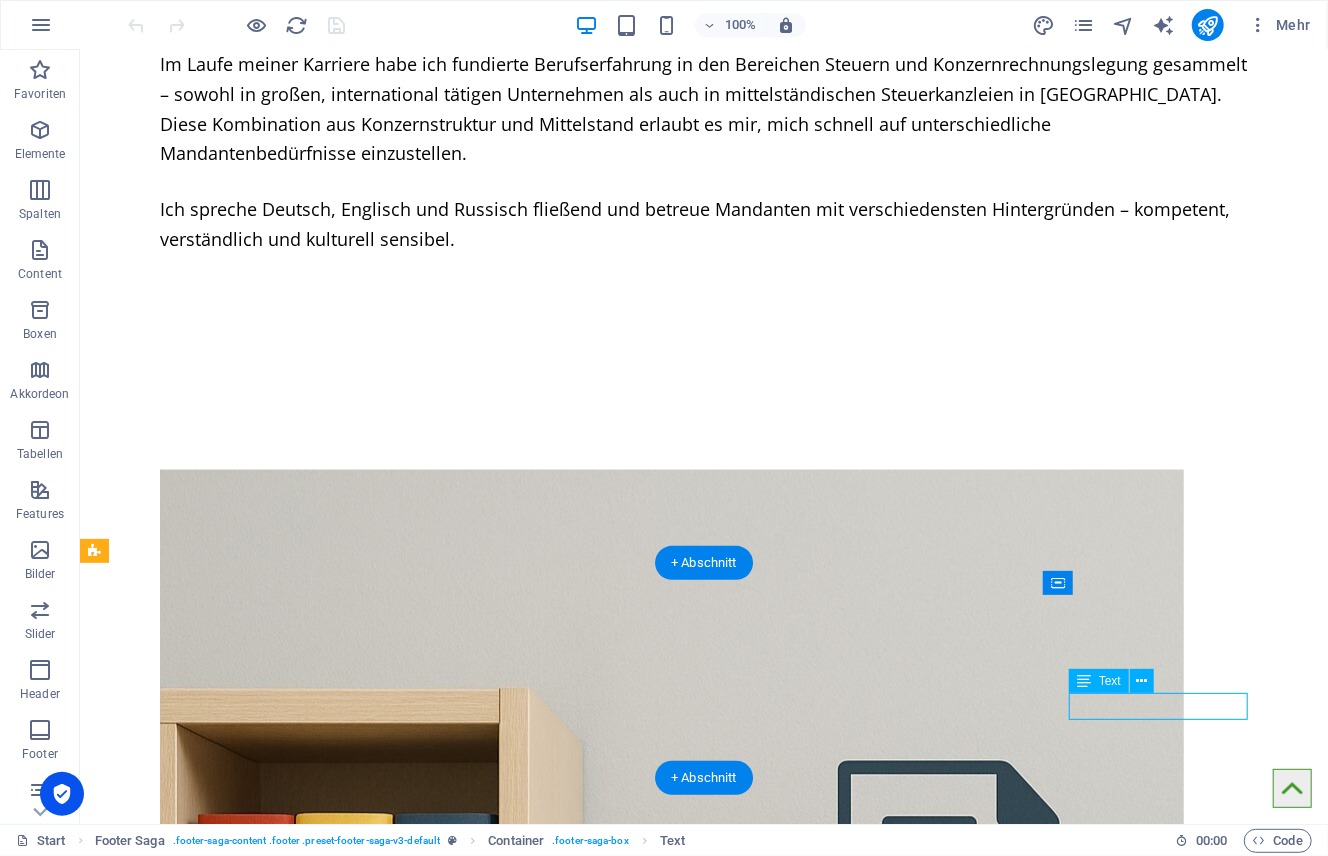click on "LinkendIn" at bounding box center [197, 3474] 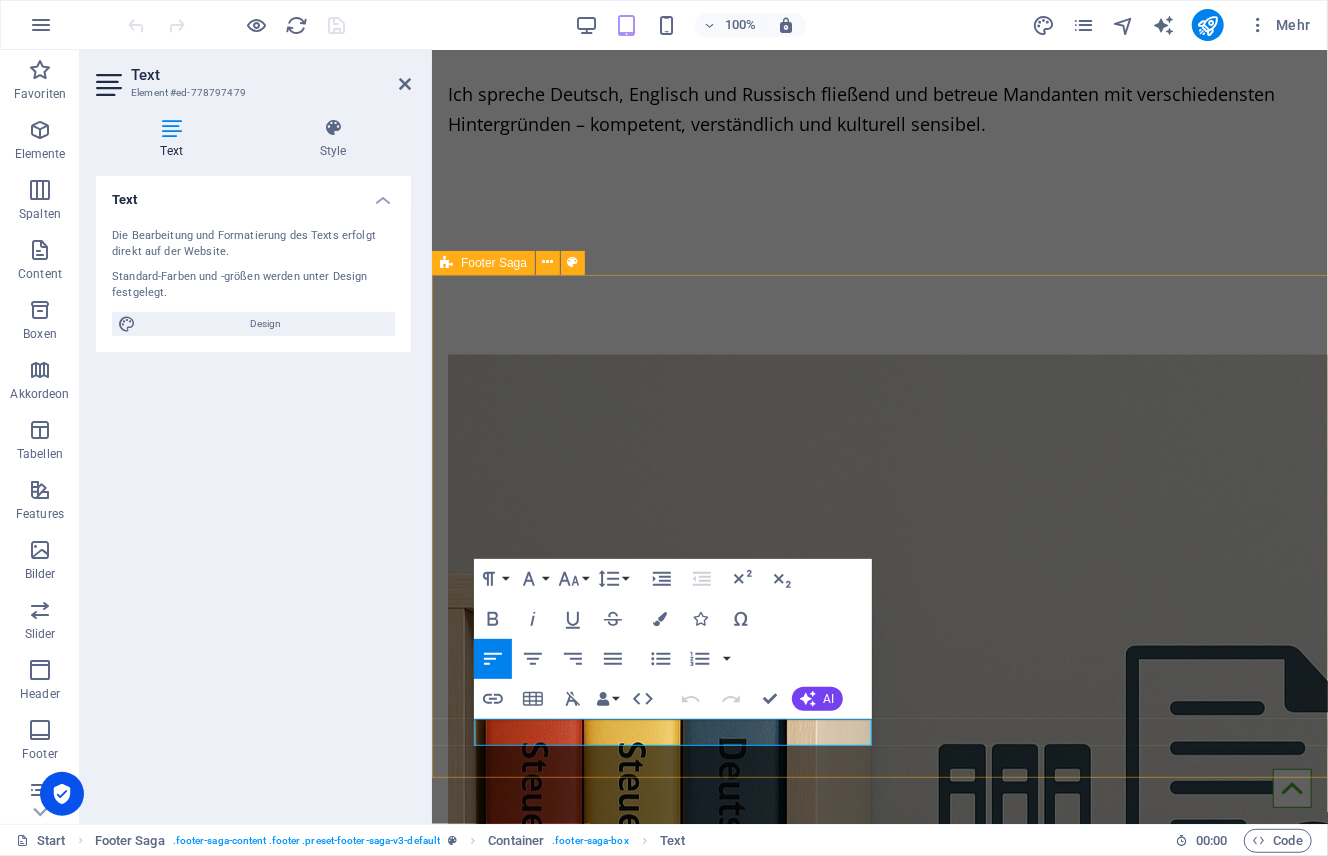 click on "Adresse [STREET_ADDRESS][GEOGRAPHIC_DATA][PERSON_NAME]:  [PHONE_NUMBER] Fax:  [PHONE_NUMBER] Navigation Home Über mich Leistungen Kontakt Social media Facebook Twitter LinkendIn" at bounding box center (879, 2939) 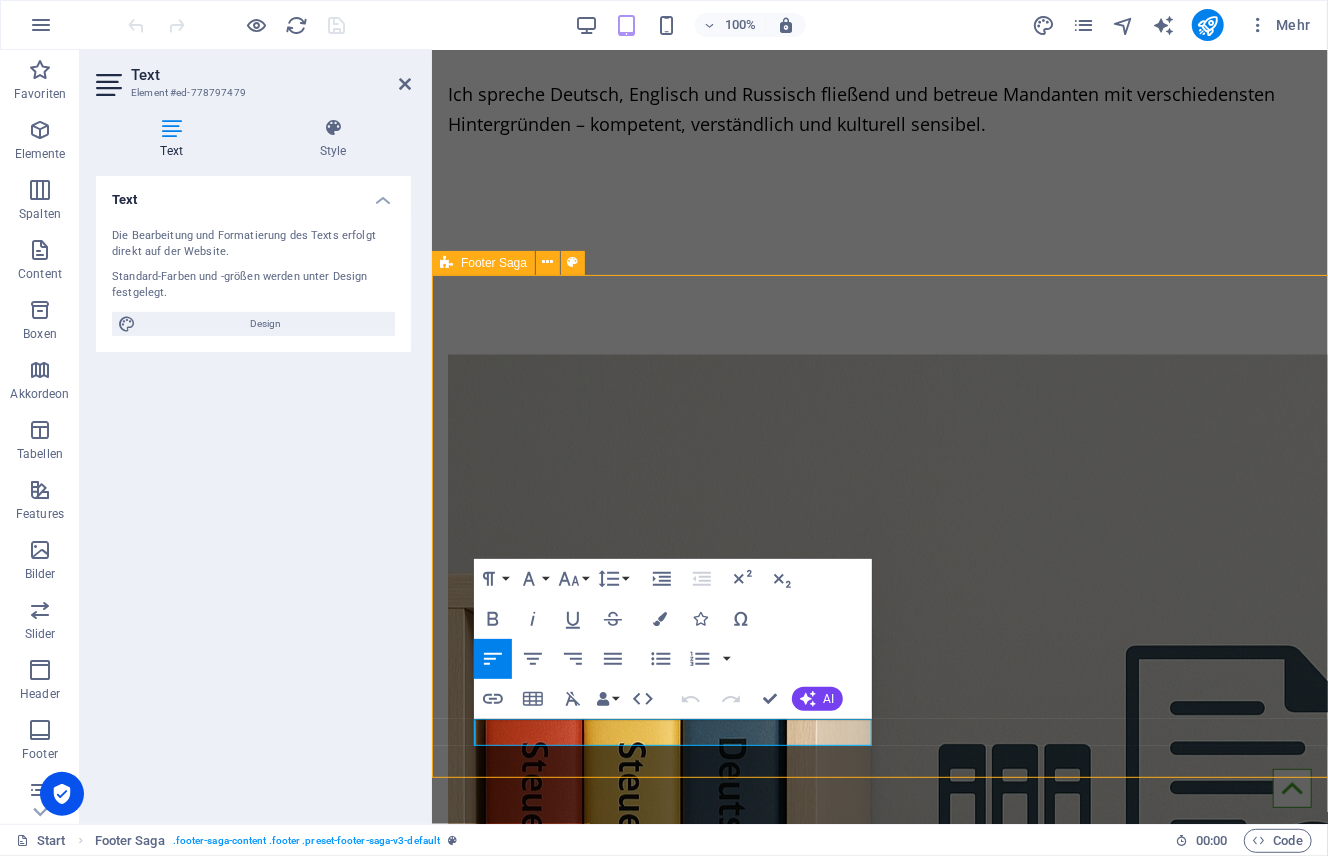 scroll, scrollTop: 2120, scrollLeft: 0, axis: vertical 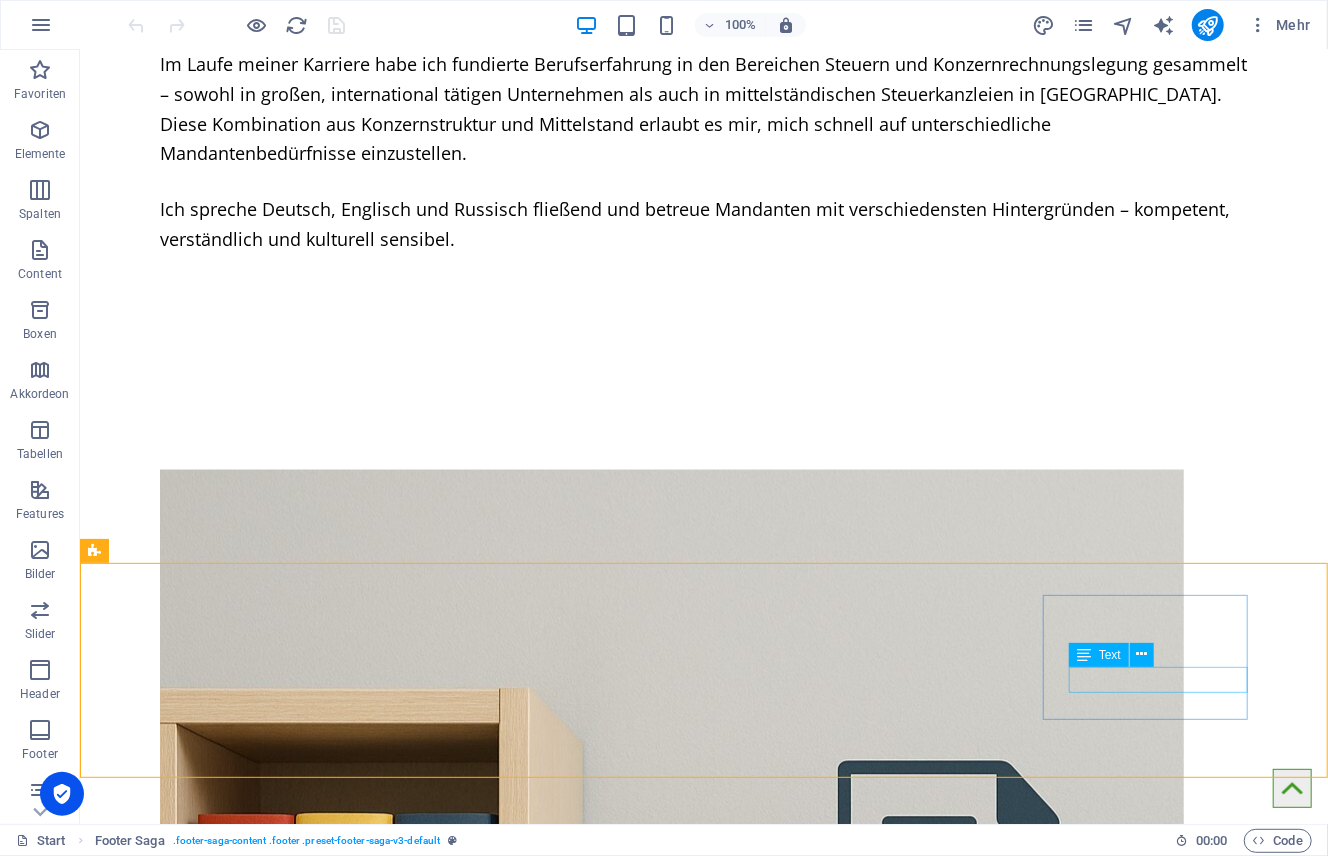 click on "Text" at bounding box center (1099, 655) 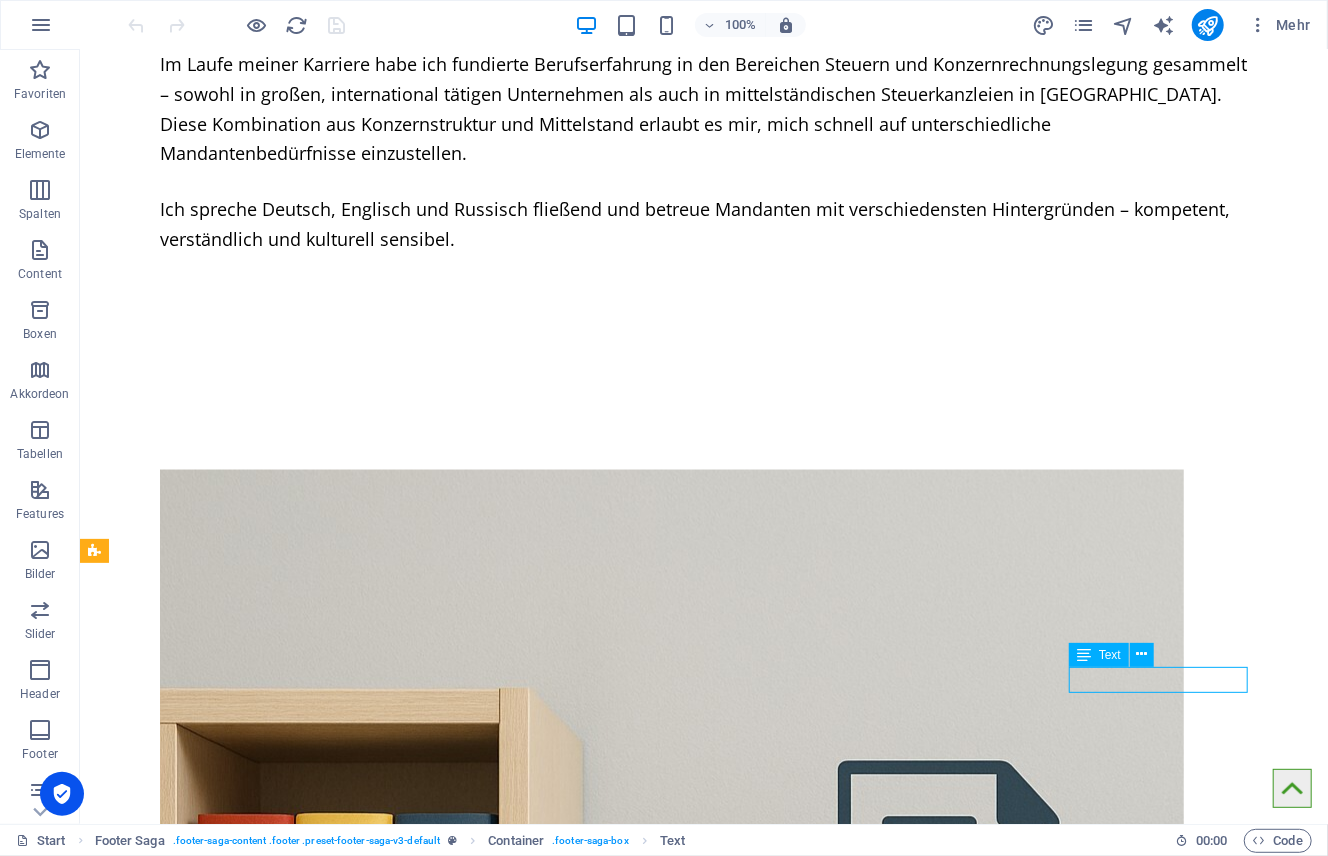 click on "Text" at bounding box center [1099, 655] 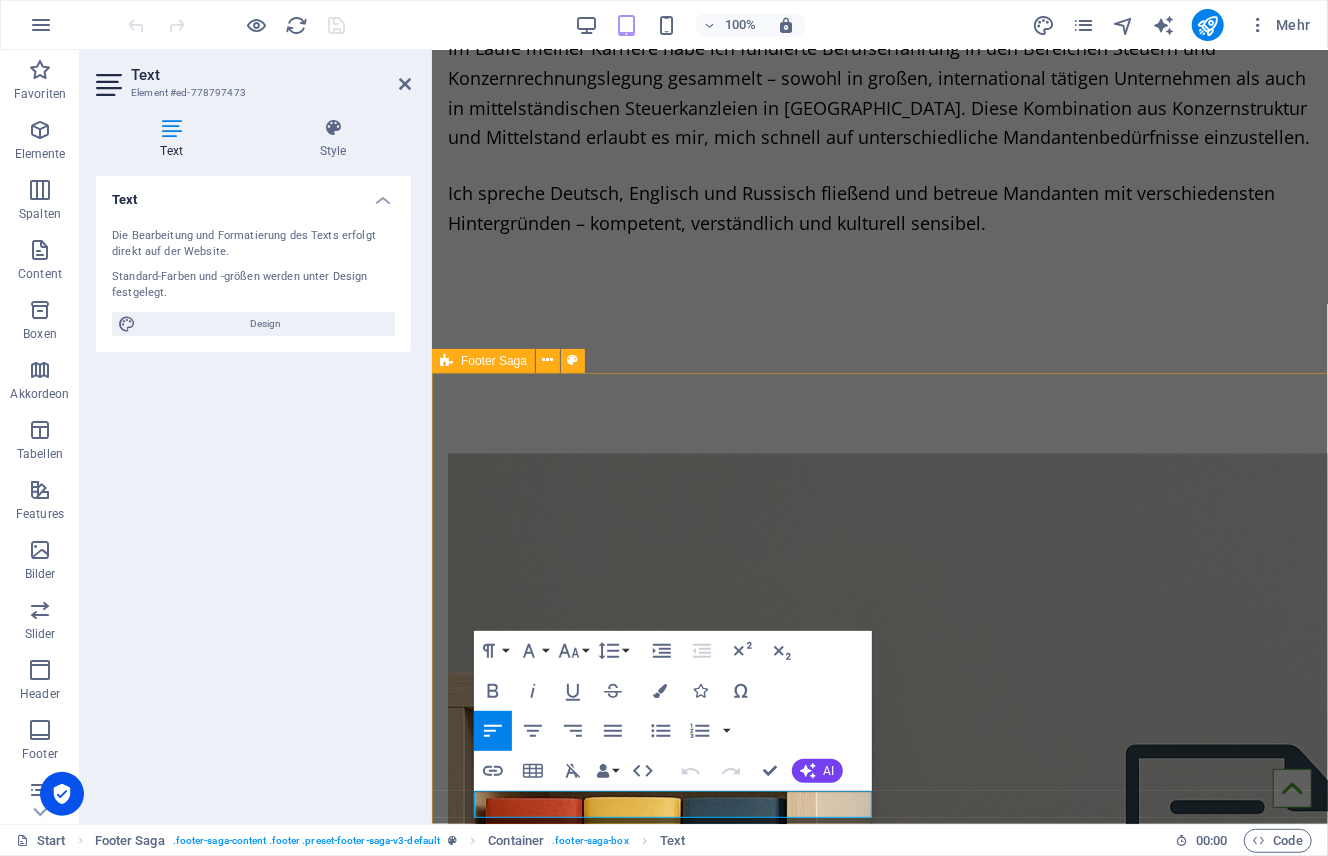 click on "Adresse [STREET_ADDRESS][GEOGRAPHIC_DATA][PERSON_NAME]:  [PHONE_NUMBER] Fax:  [PHONE_NUMBER] Navigation Home Über mich Leistungen Kontakt Social media Facebook Twitter LinkendIn" at bounding box center (879, 3038) 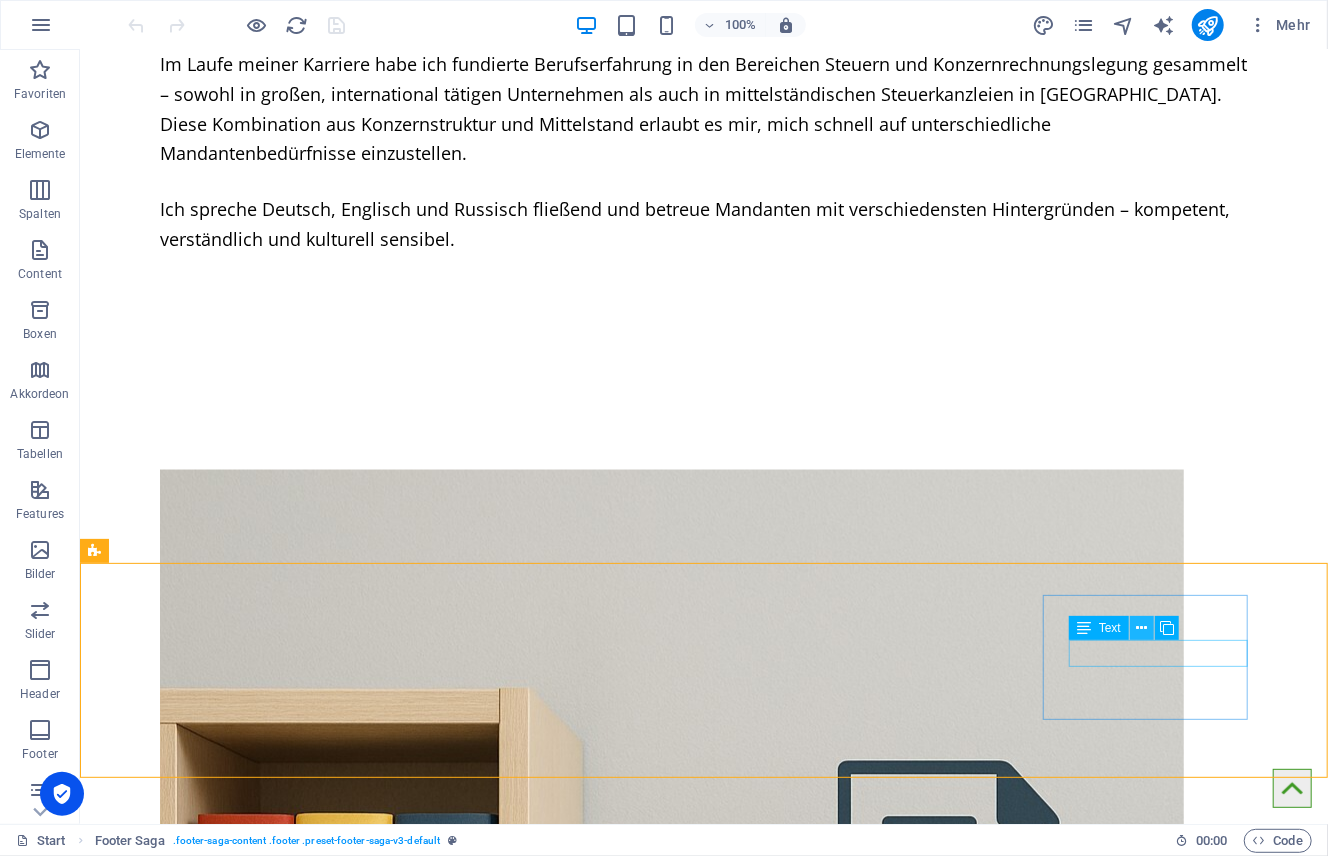 click at bounding box center (1141, 628) 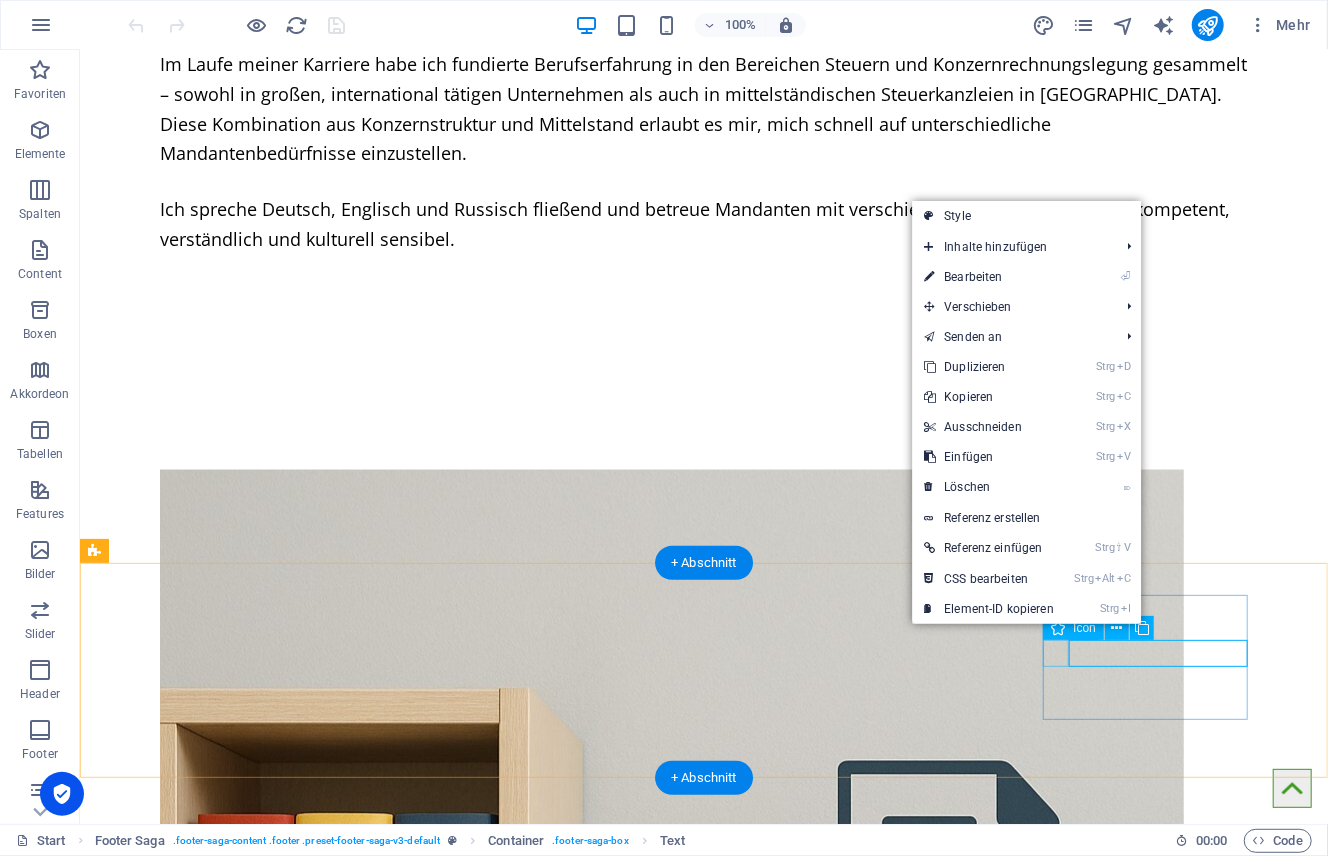click at bounding box center [197, 3342] 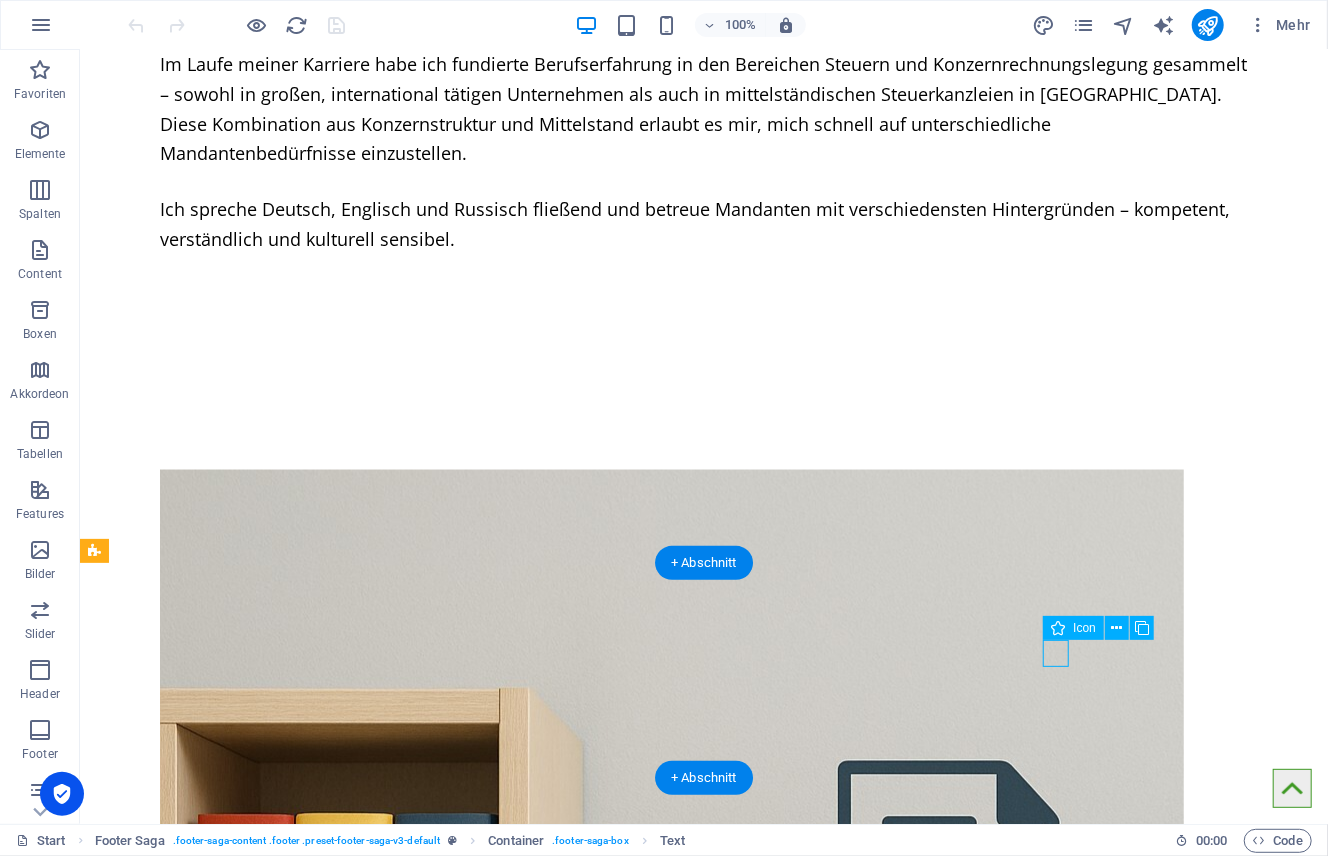 click at bounding box center (197, 3342) 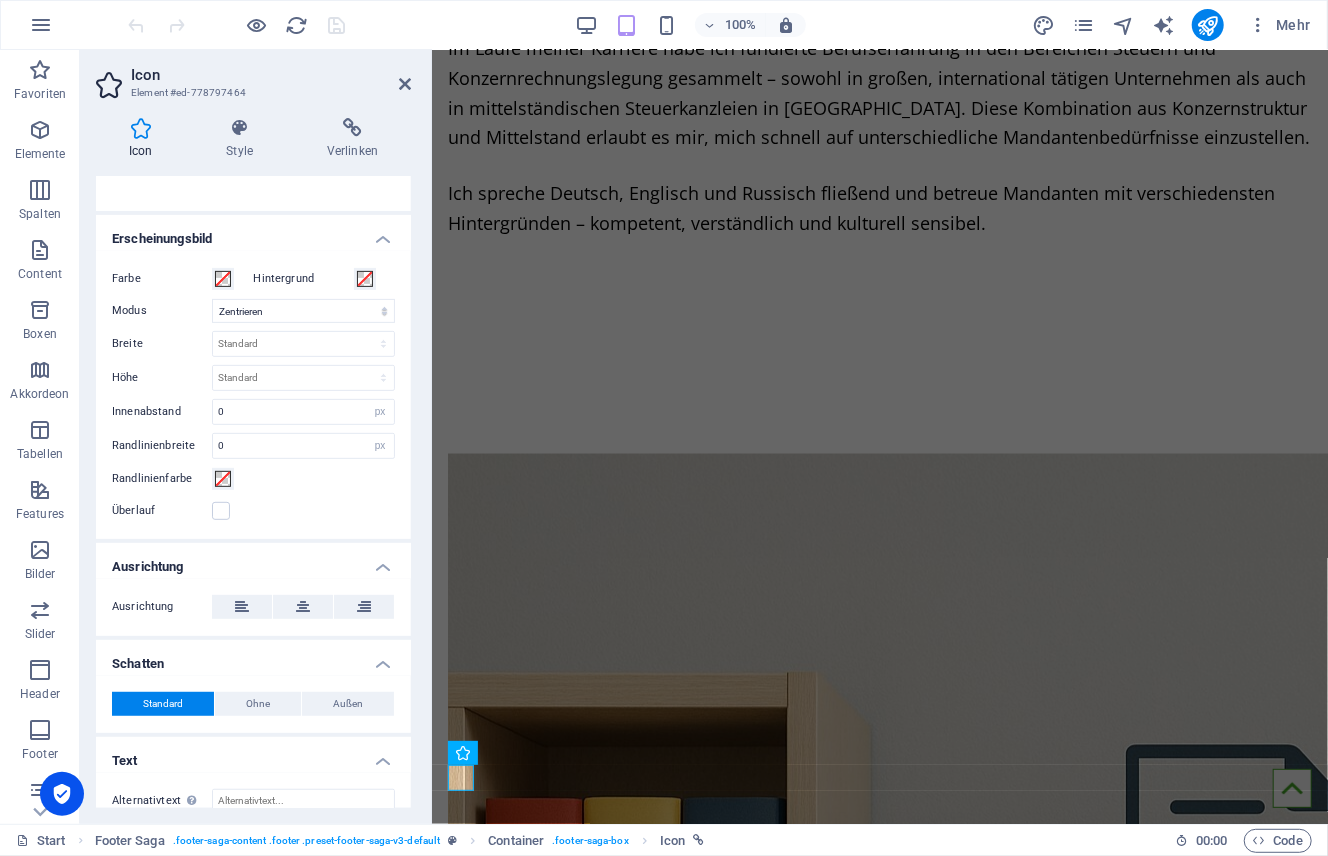 scroll, scrollTop: 417, scrollLeft: 0, axis: vertical 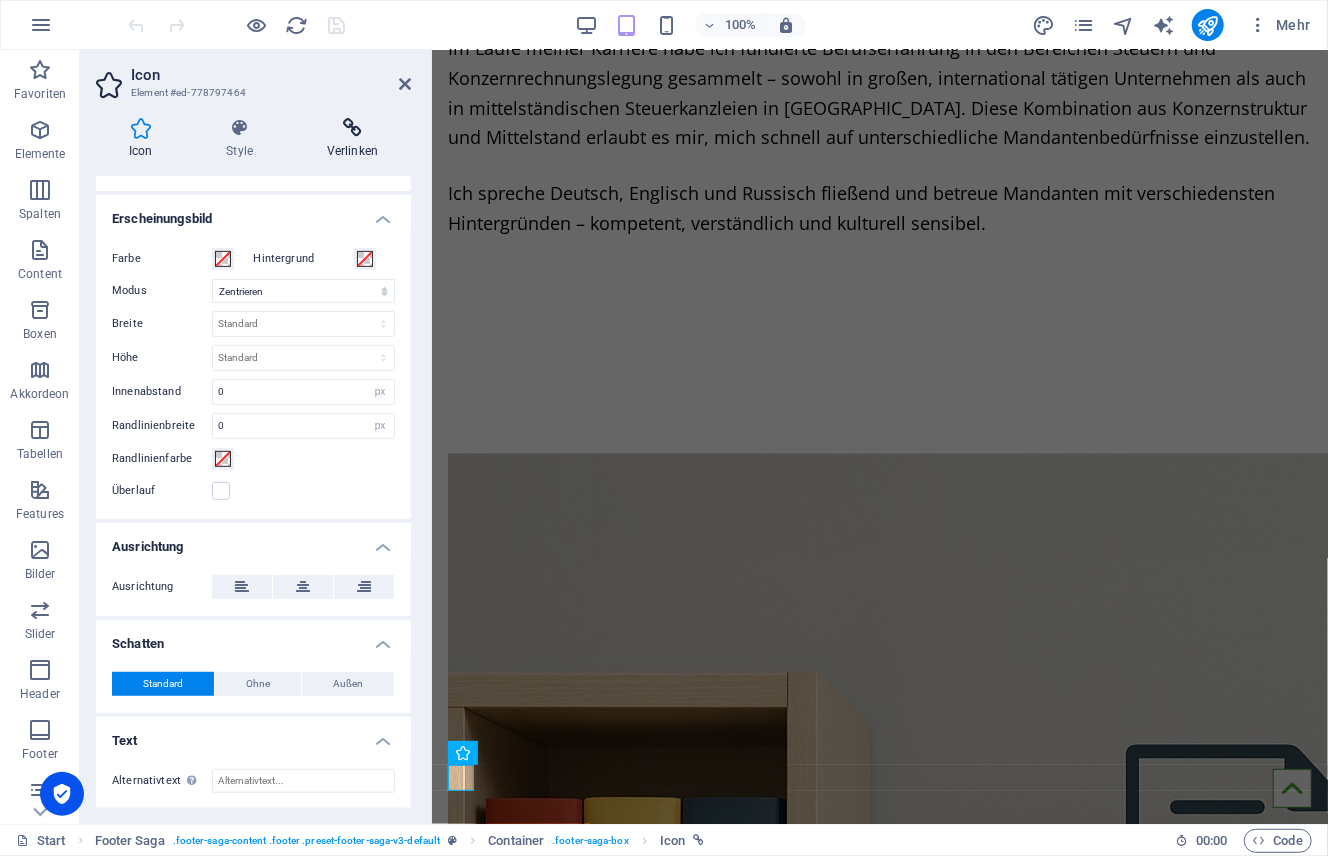 click at bounding box center [352, 128] 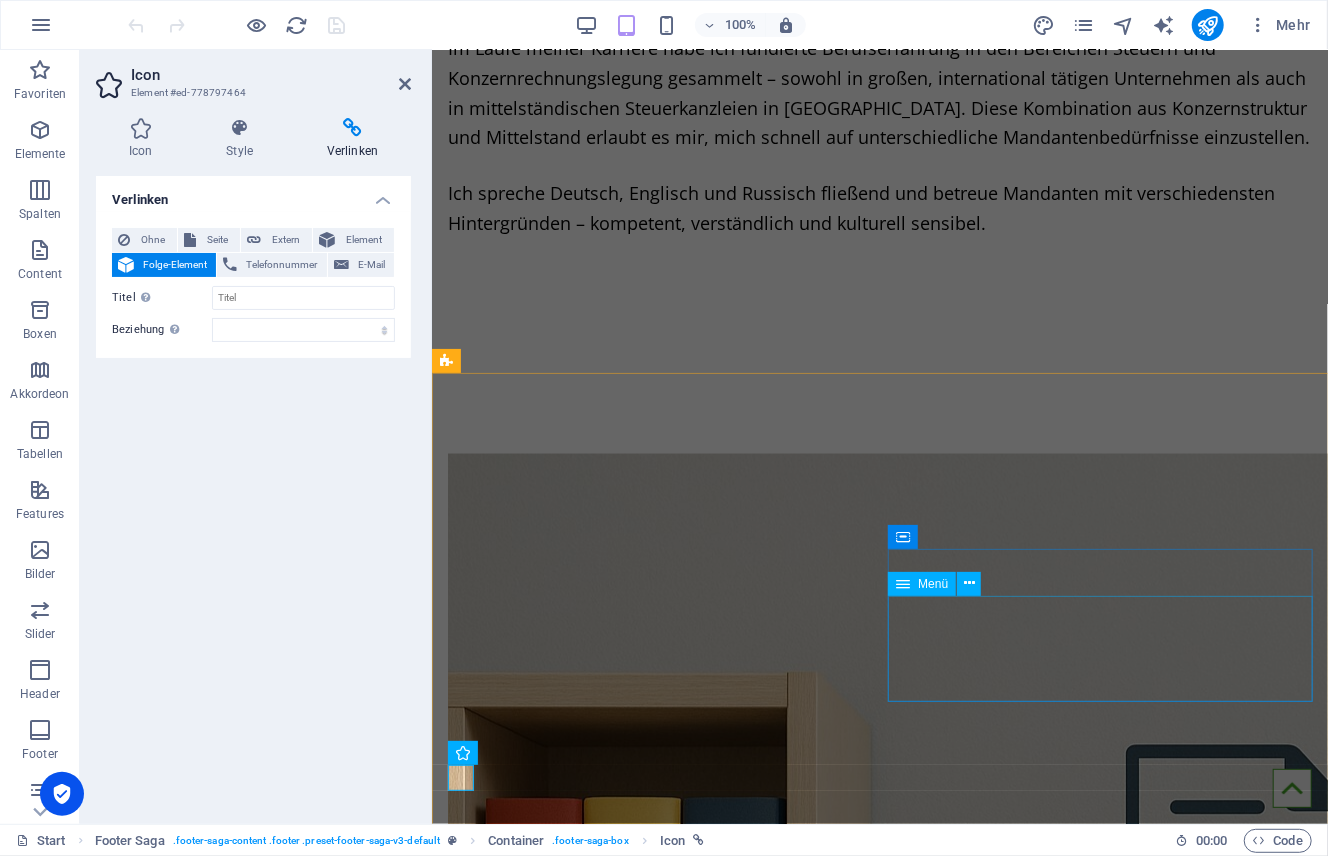 scroll, scrollTop: 2219, scrollLeft: 0, axis: vertical 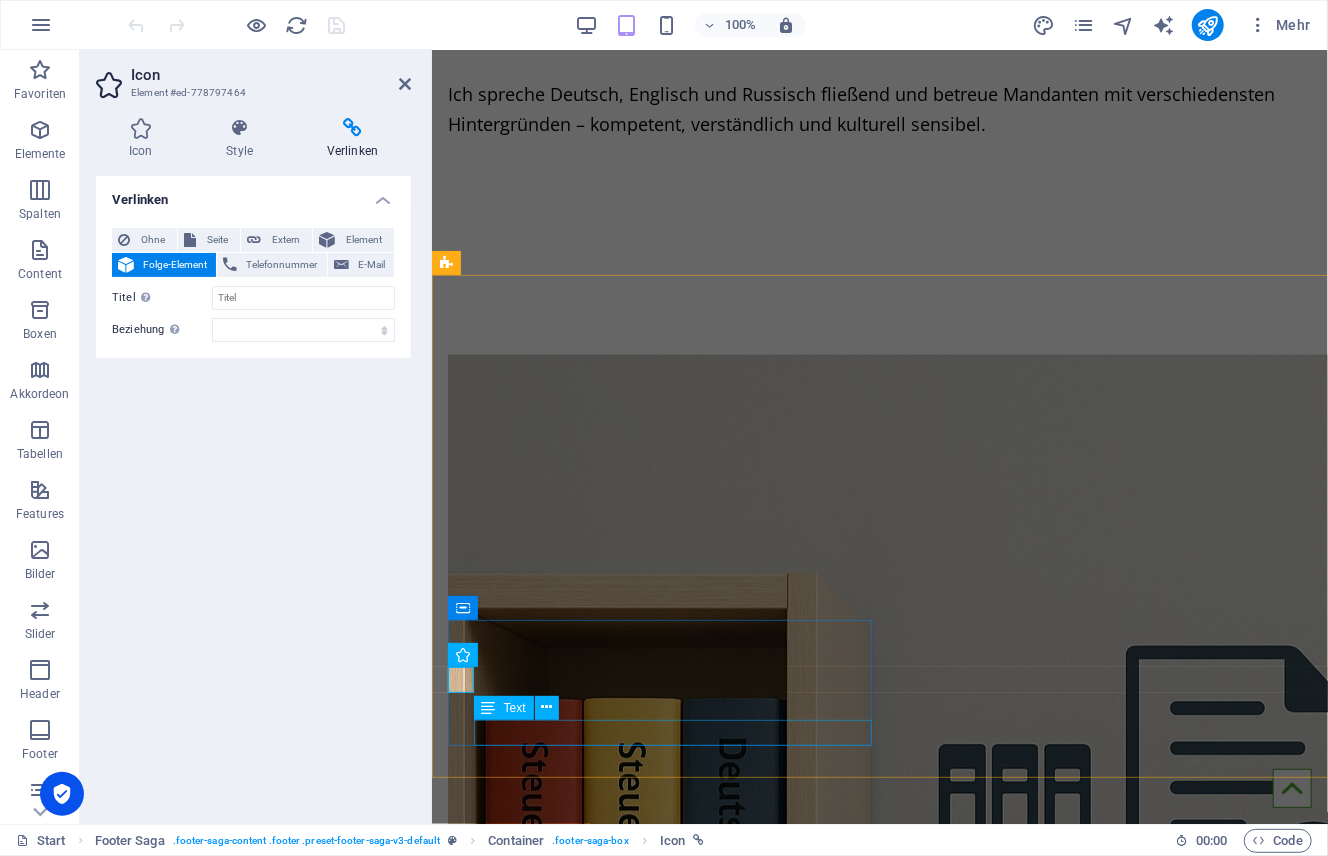 click on "LinkendIn" at bounding box center (659, 3311) 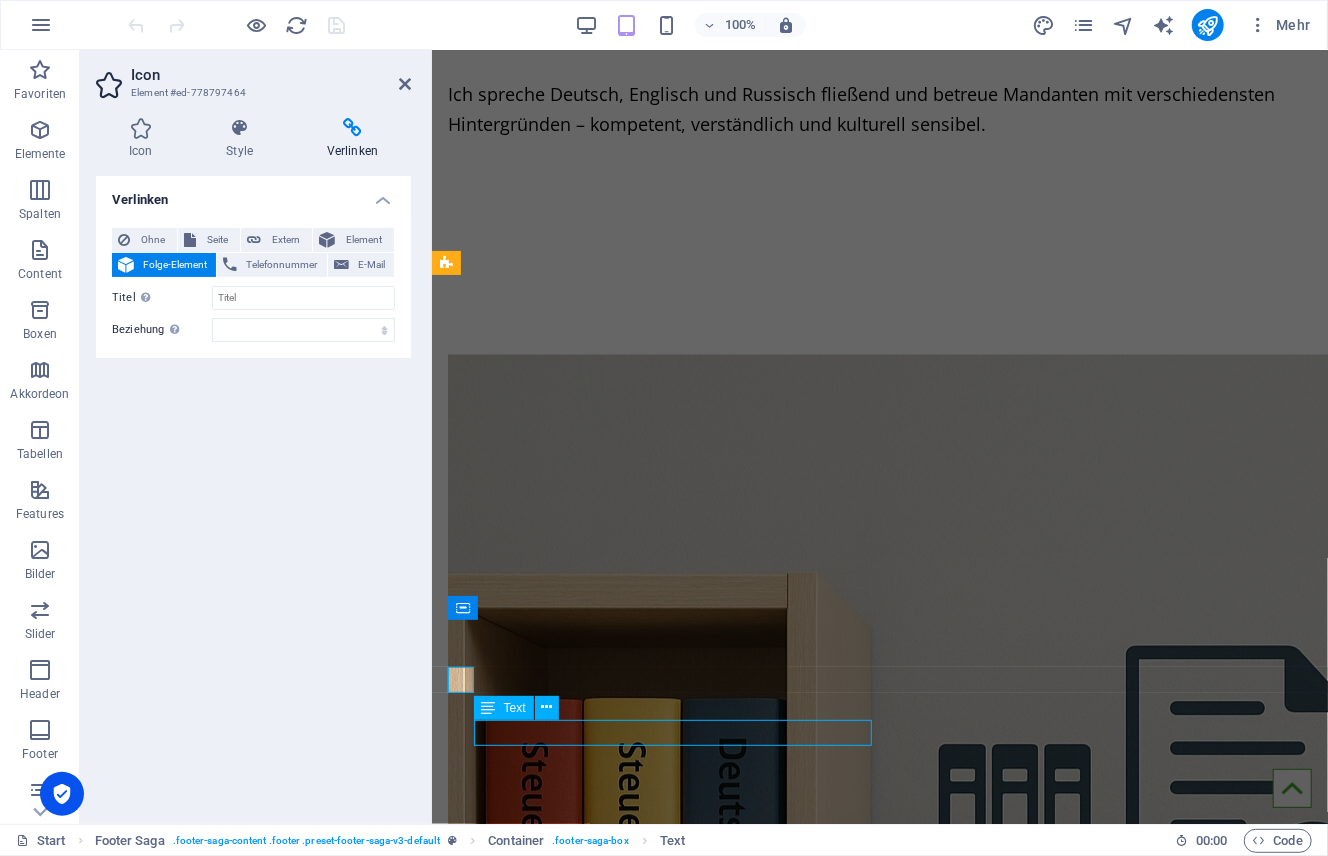scroll, scrollTop: 2120, scrollLeft: 0, axis: vertical 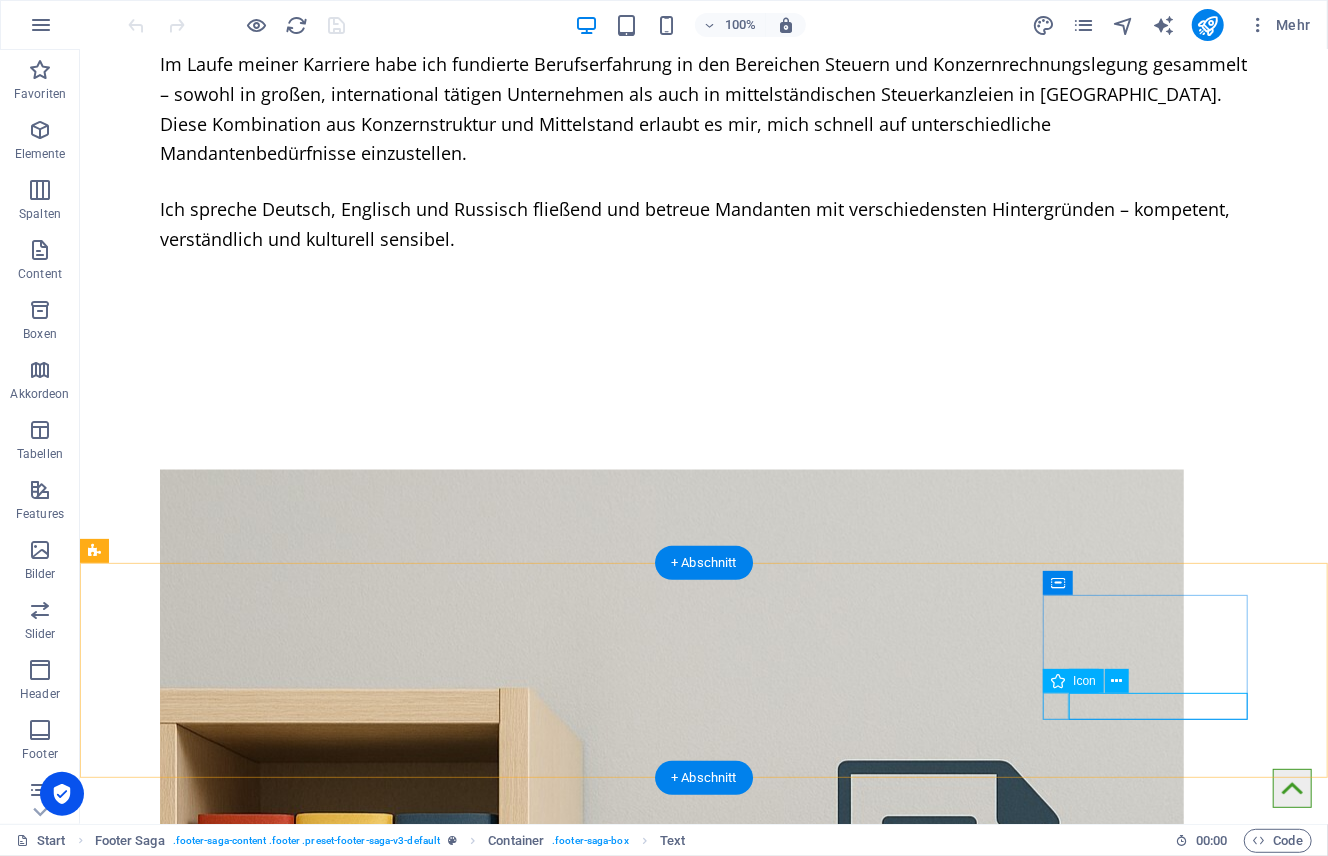 click at bounding box center (197, 3448) 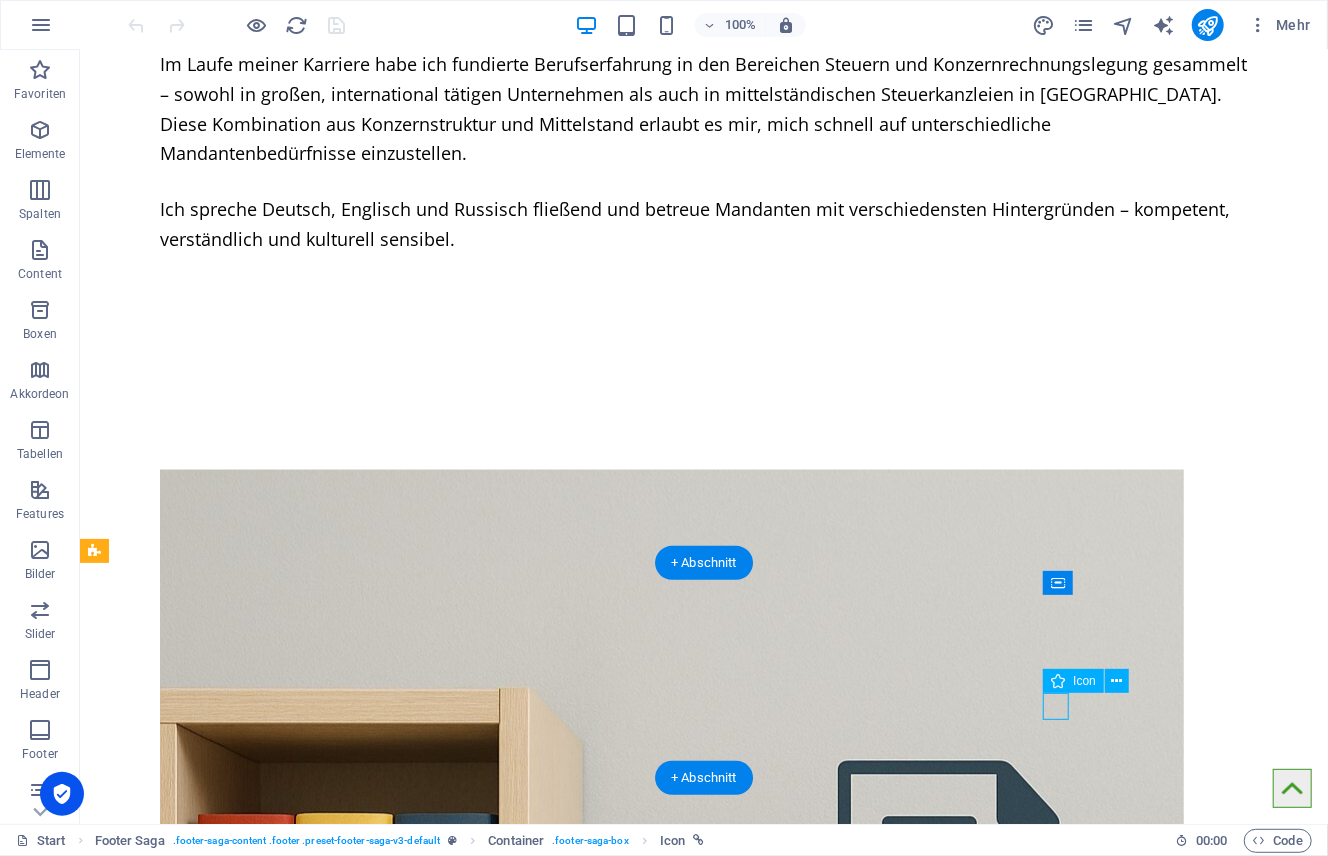 click at bounding box center [197, 3448] 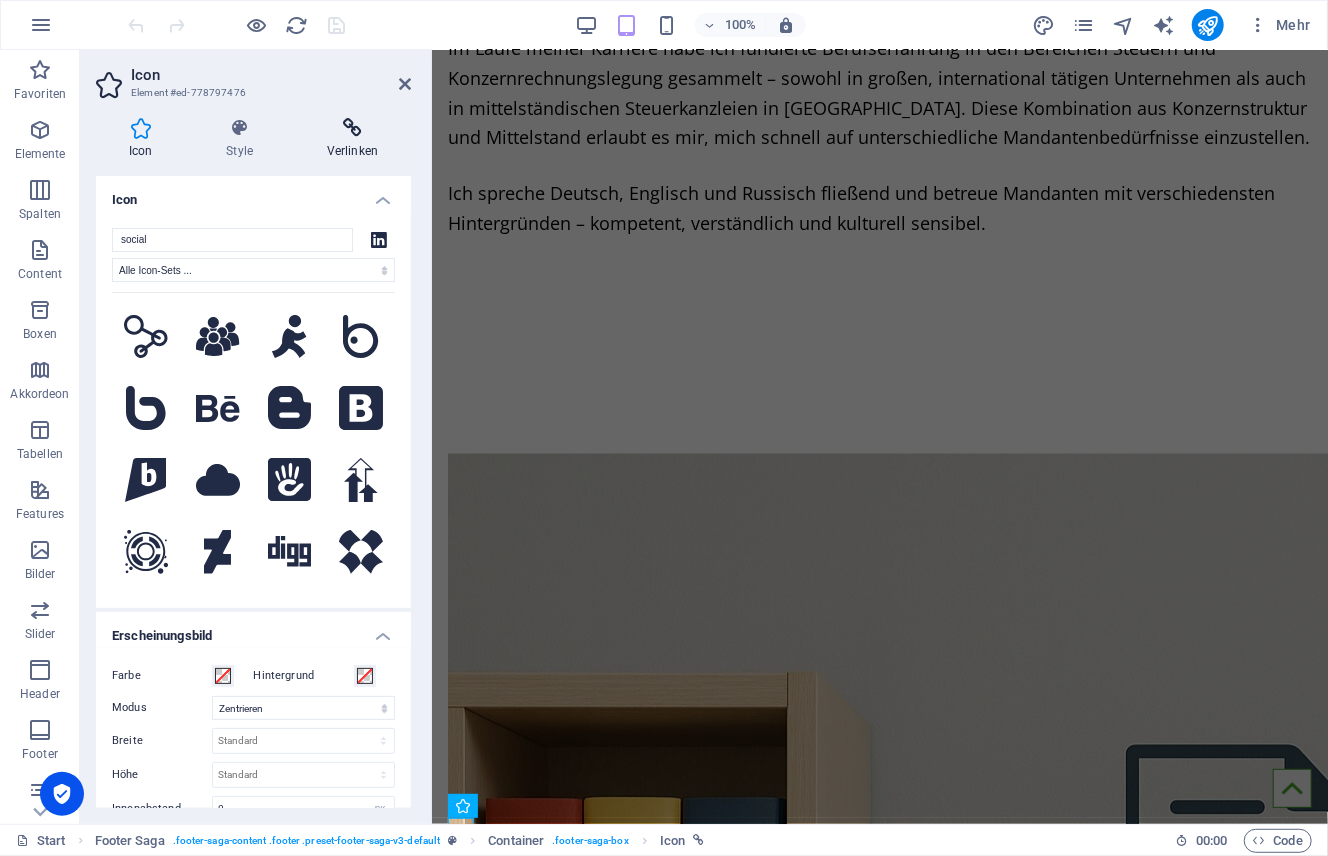 click at bounding box center (352, 128) 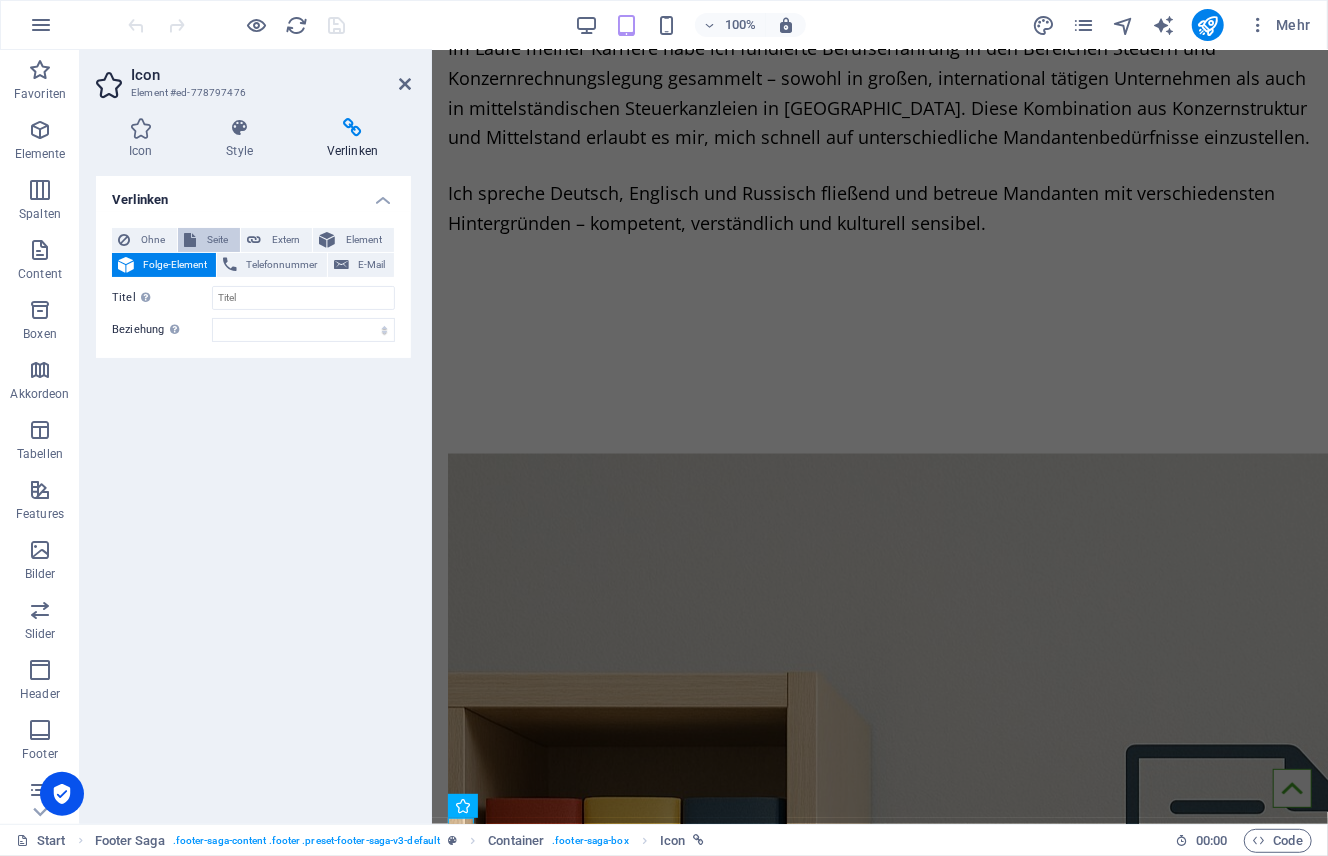 click on "Seite" at bounding box center (218, 240) 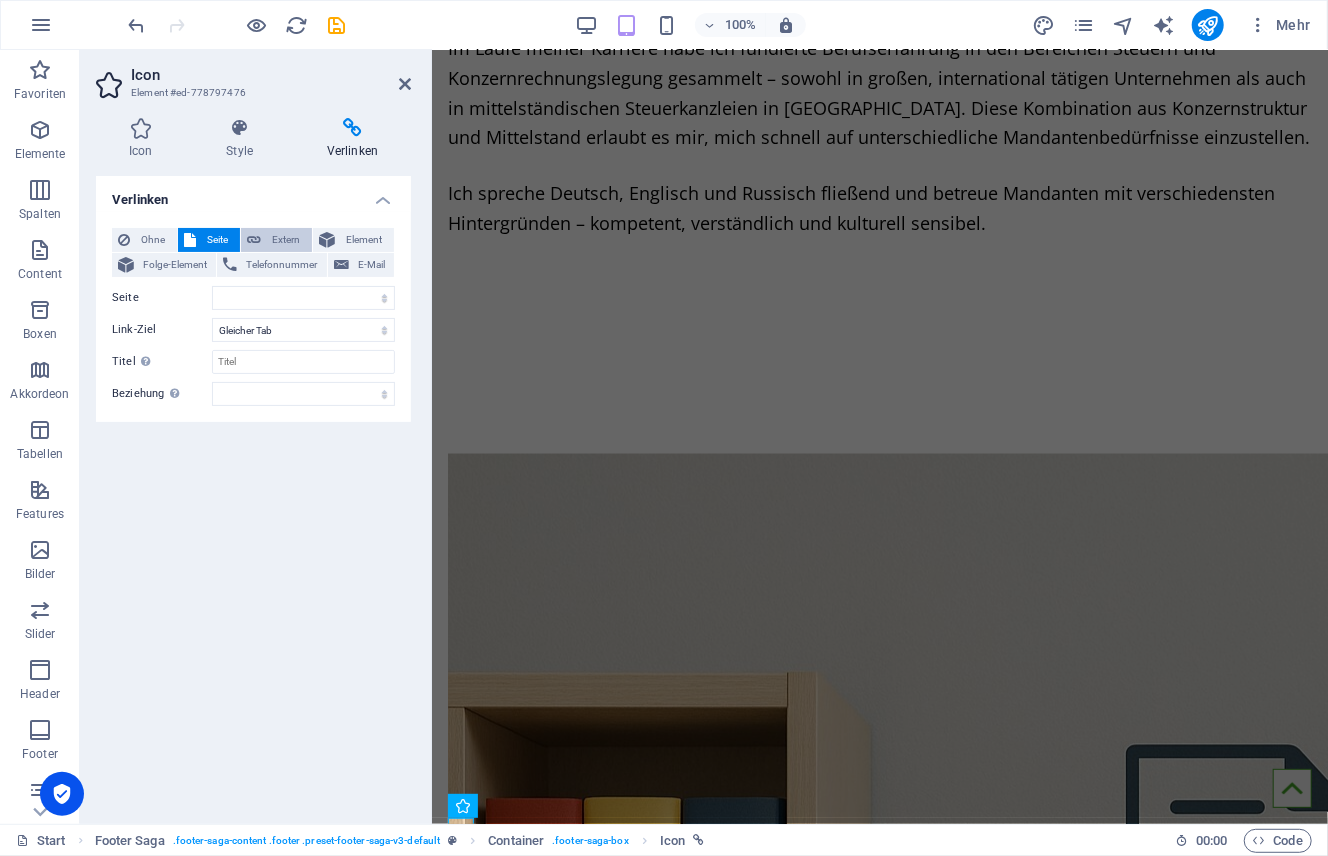 click on "Extern" at bounding box center [286, 240] 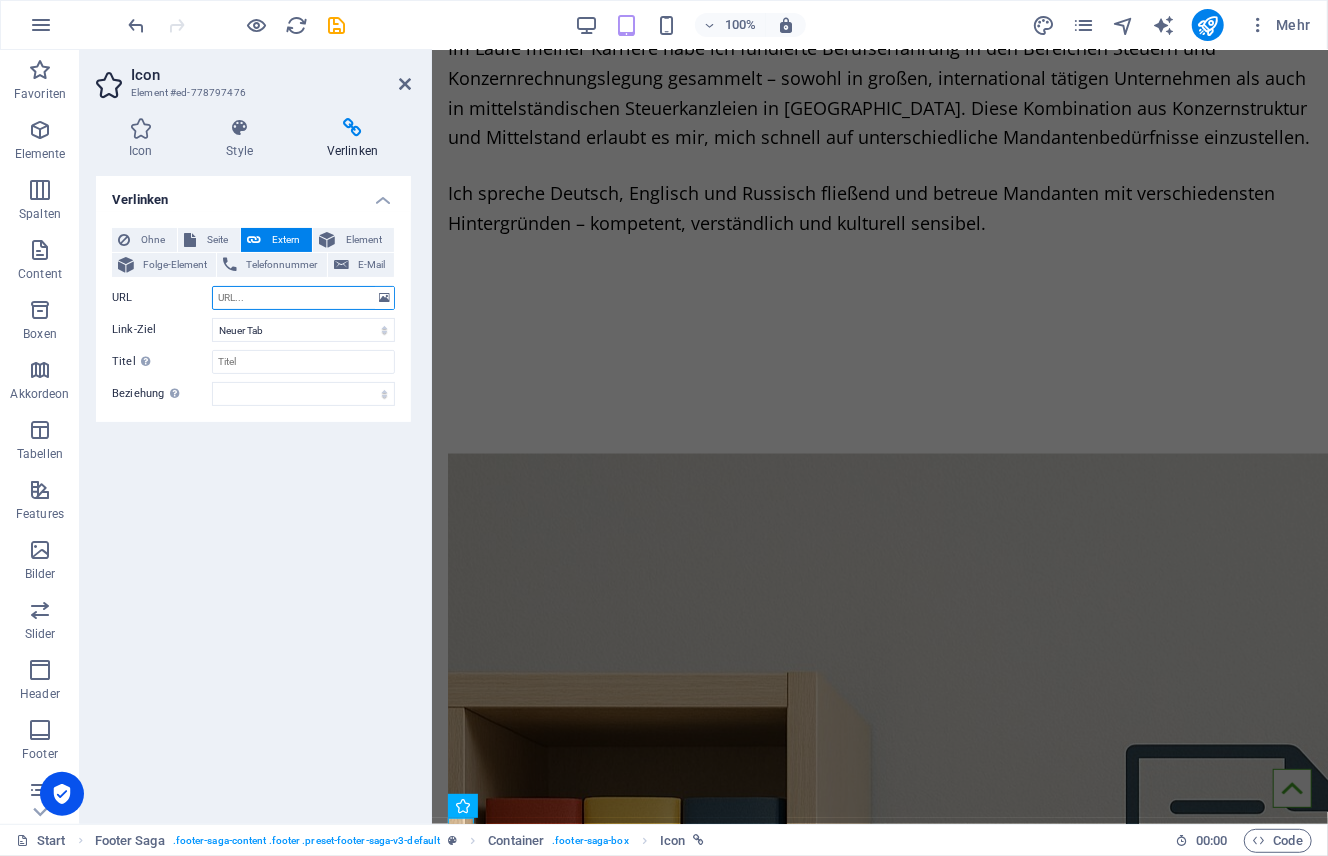 paste on "[URL][DOMAIN_NAME]" 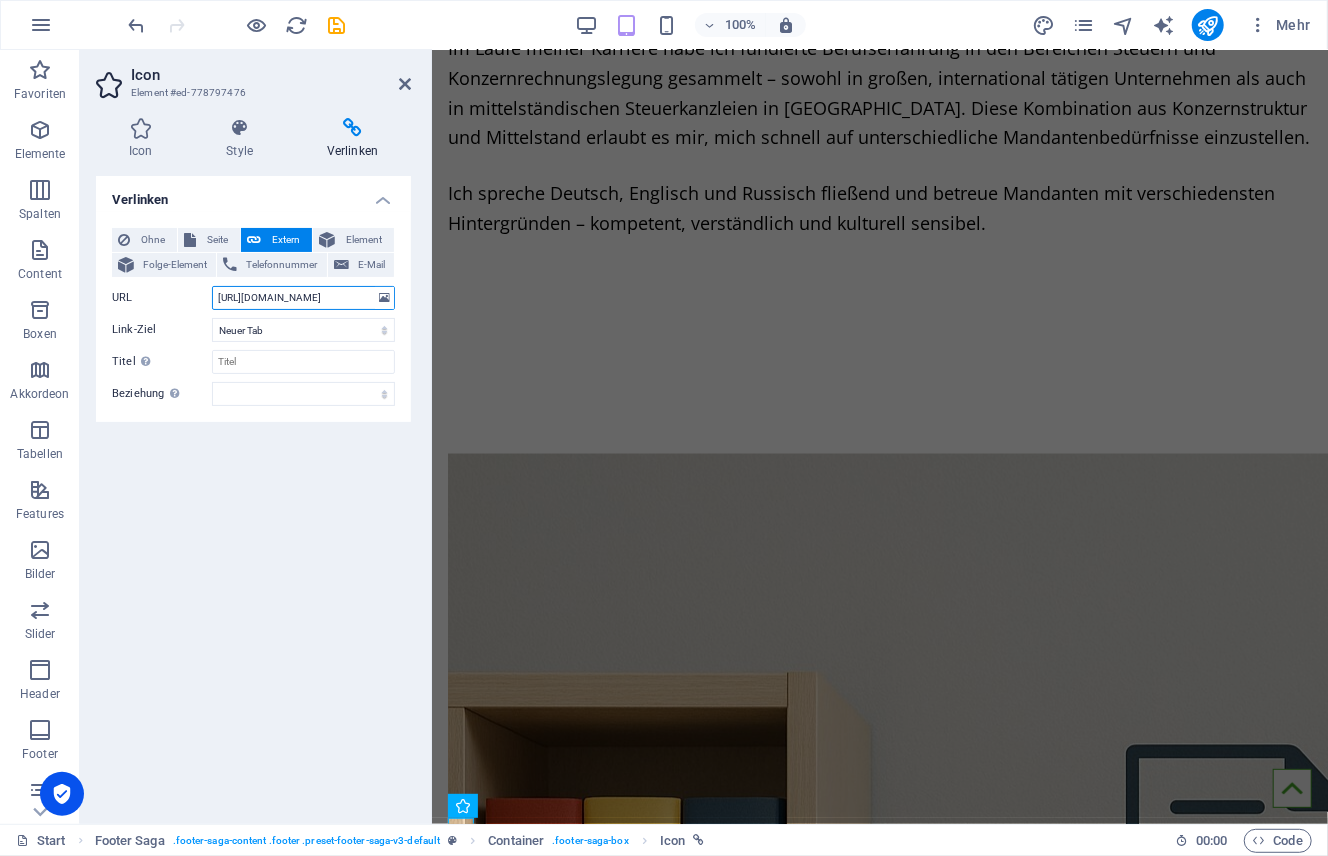 scroll, scrollTop: 0, scrollLeft: 116, axis: horizontal 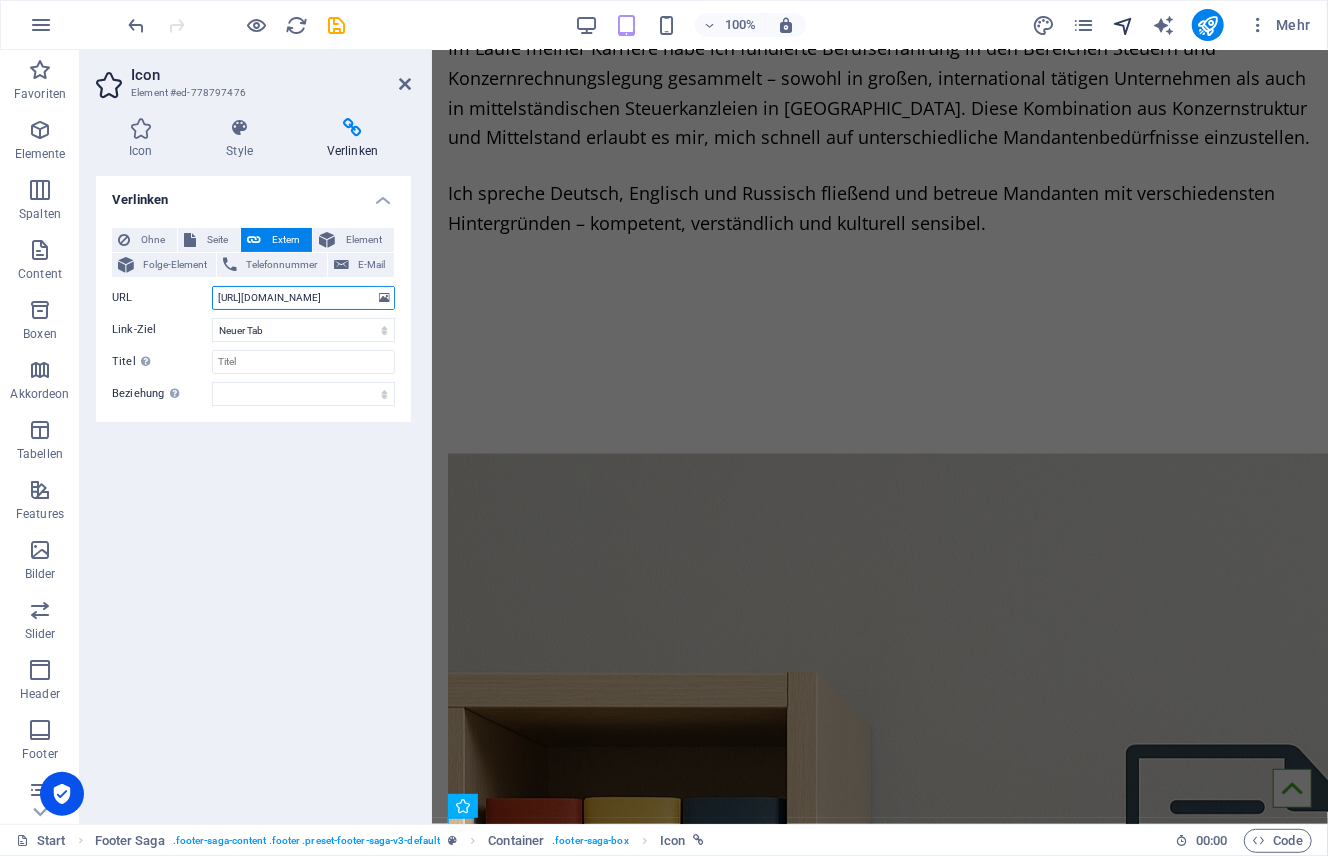 type on "[URL][DOMAIN_NAME]" 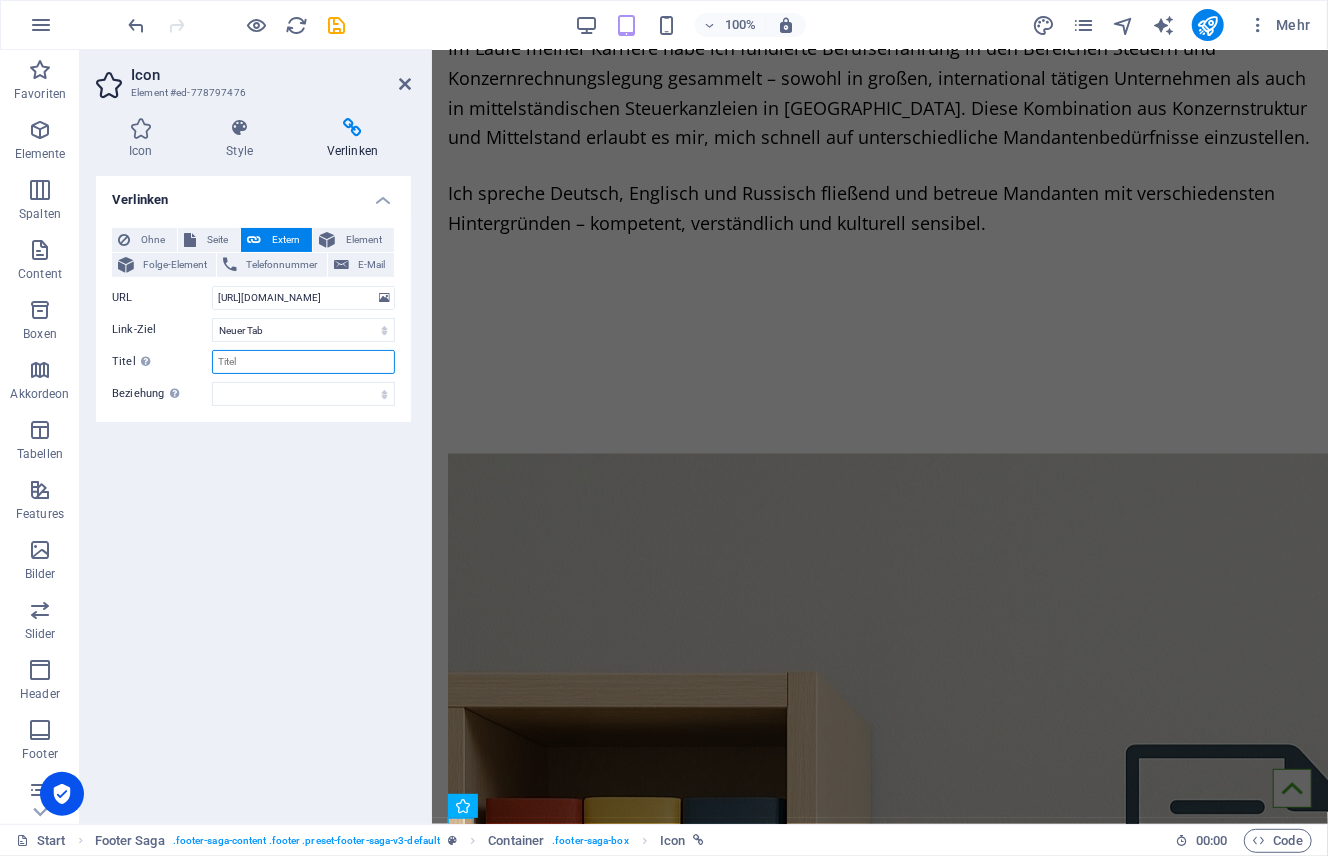 click on "Titel Zusätzliche Linkbeschreibung, sollte nicht mit dem Linktext identisch sein. Der Titel wird meist als Tooltip-Text angezeigt, wenn die Maus über das Element bewegt wird. Kann leer bleiben." at bounding box center [303, 362] 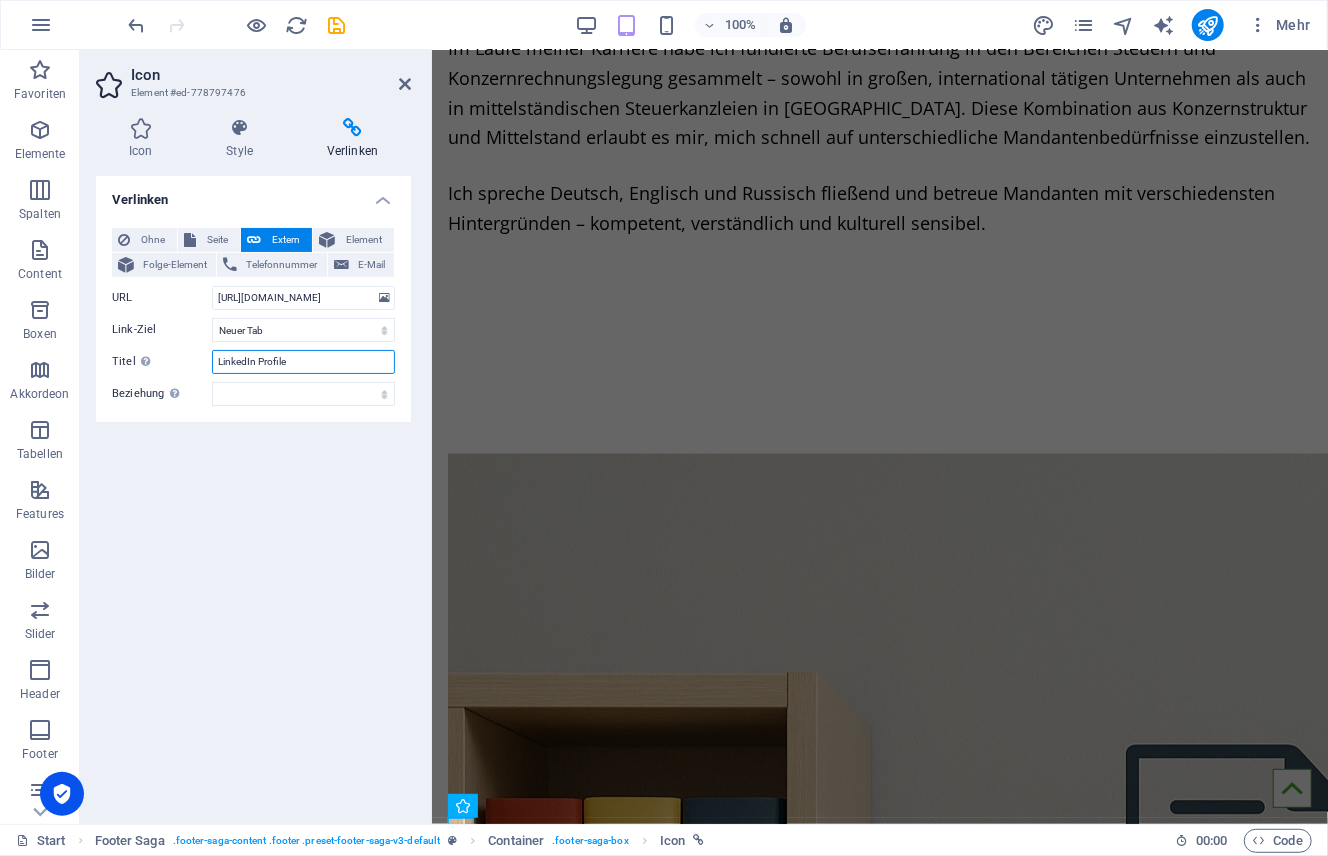 type on "LinkedIn Profile" 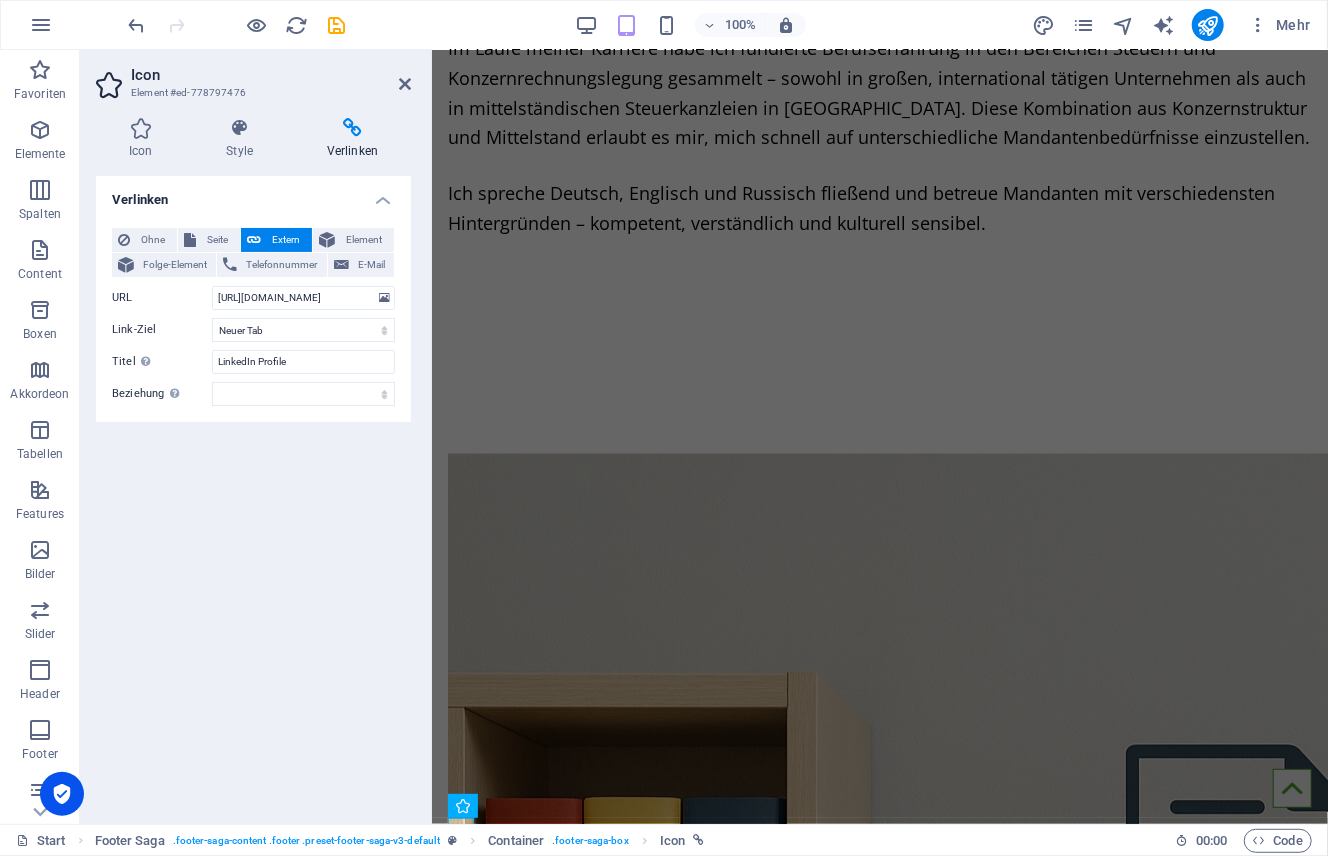 click on "Verlinken Ohne Seite Extern Element Folge-Element Telefonnummer E-Mail Seite Start Impressum Datenschutz Kontakt Element
URL [URL][DOMAIN_NAME] Telefonnummer E-Mail Link-Ziel Neuer Tab Gleicher Tab Overlay Titel Zusätzliche Linkbeschreibung, sollte nicht mit dem Linktext identisch sein. Der Titel wird meist als Tooltip-Text angezeigt, wenn die Maus über das Element bewegt wird. Kann leer bleiben. LinkedIn Profile Beziehung Legt das  Verhältnis dieses Links zum Link-Ziel  fest. Zum Beispiel können Suchmaschinen mit dem Wert "nofollow" angewiesen werden, dem Link nicht zu folgen. Kann leer gelassen werden. alternate author bookmark external help license next nofollow noreferrer noopener prev search tag" at bounding box center [253, 492] 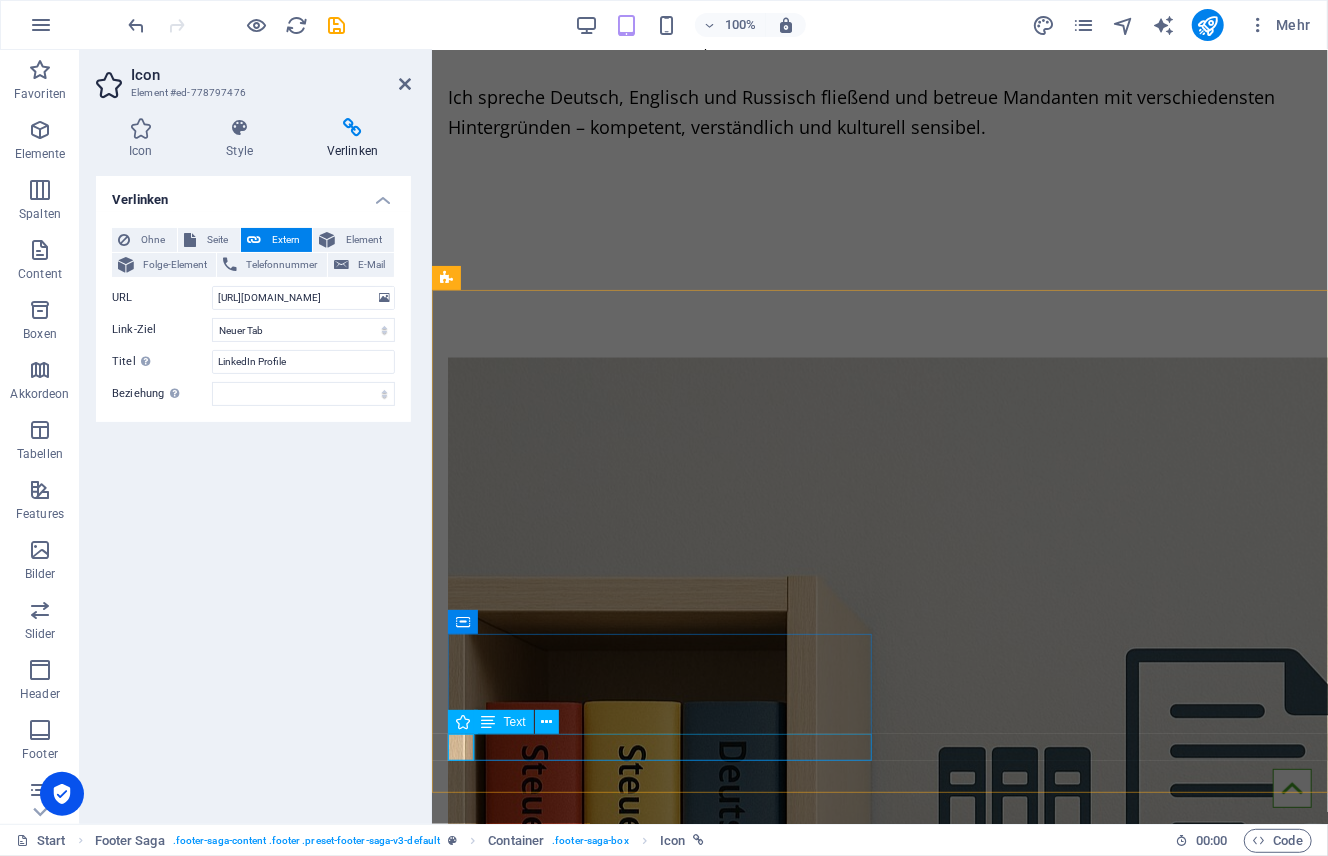 scroll, scrollTop: 2219, scrollLeft: 0, axis: vertical 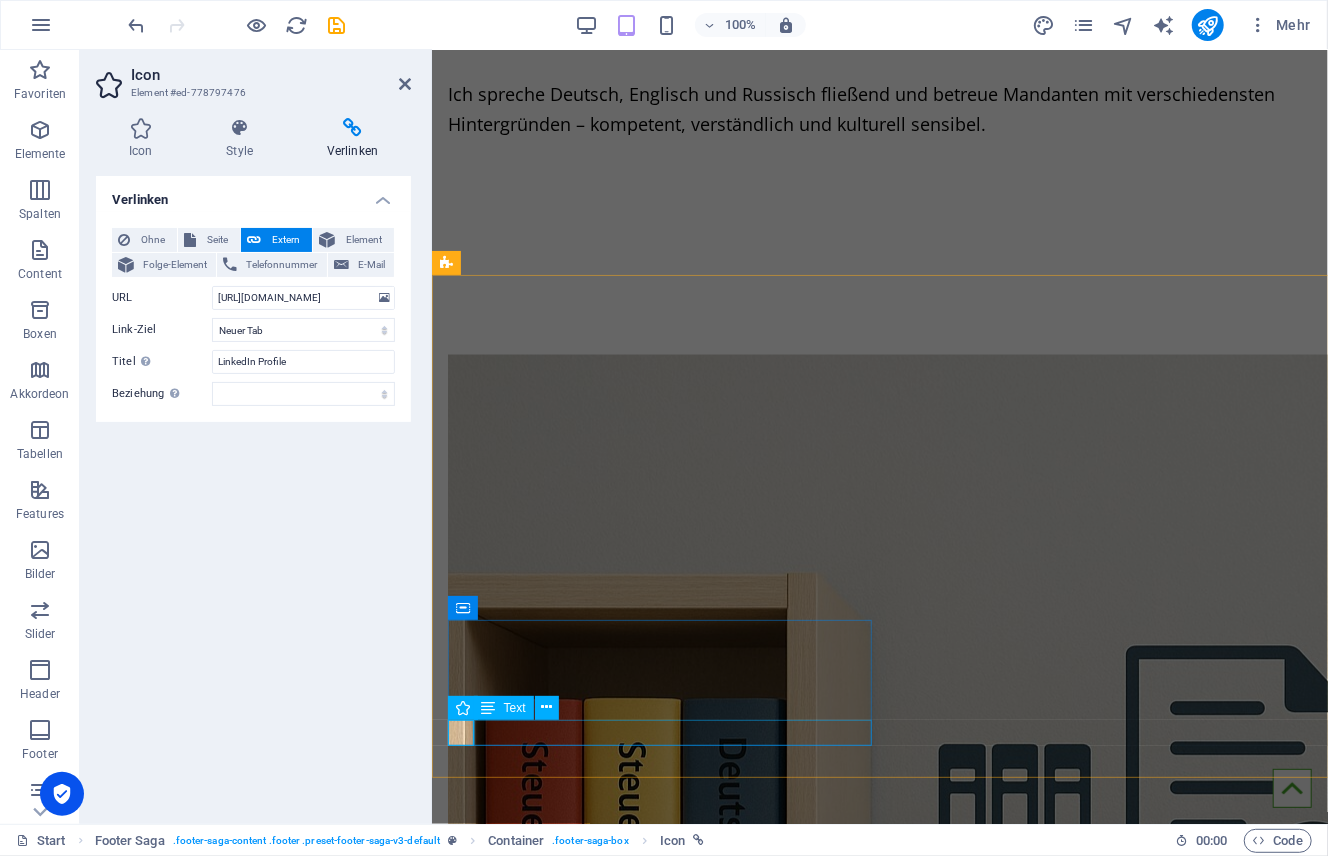 click on "LinkendIn" at bounding box center [659, 3311] 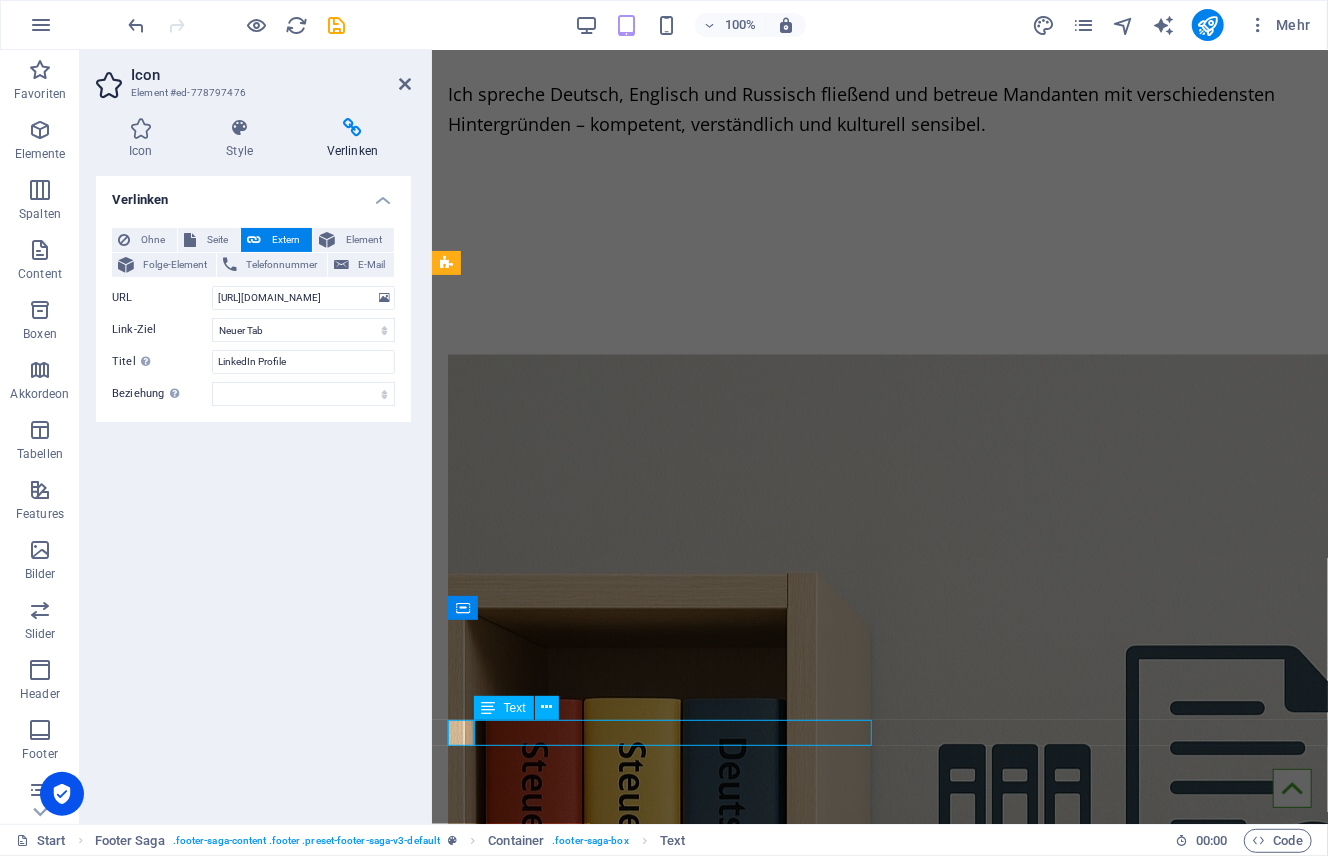 scroll, scrollTop: 2120, scrollLeft: 0, axis: vertical 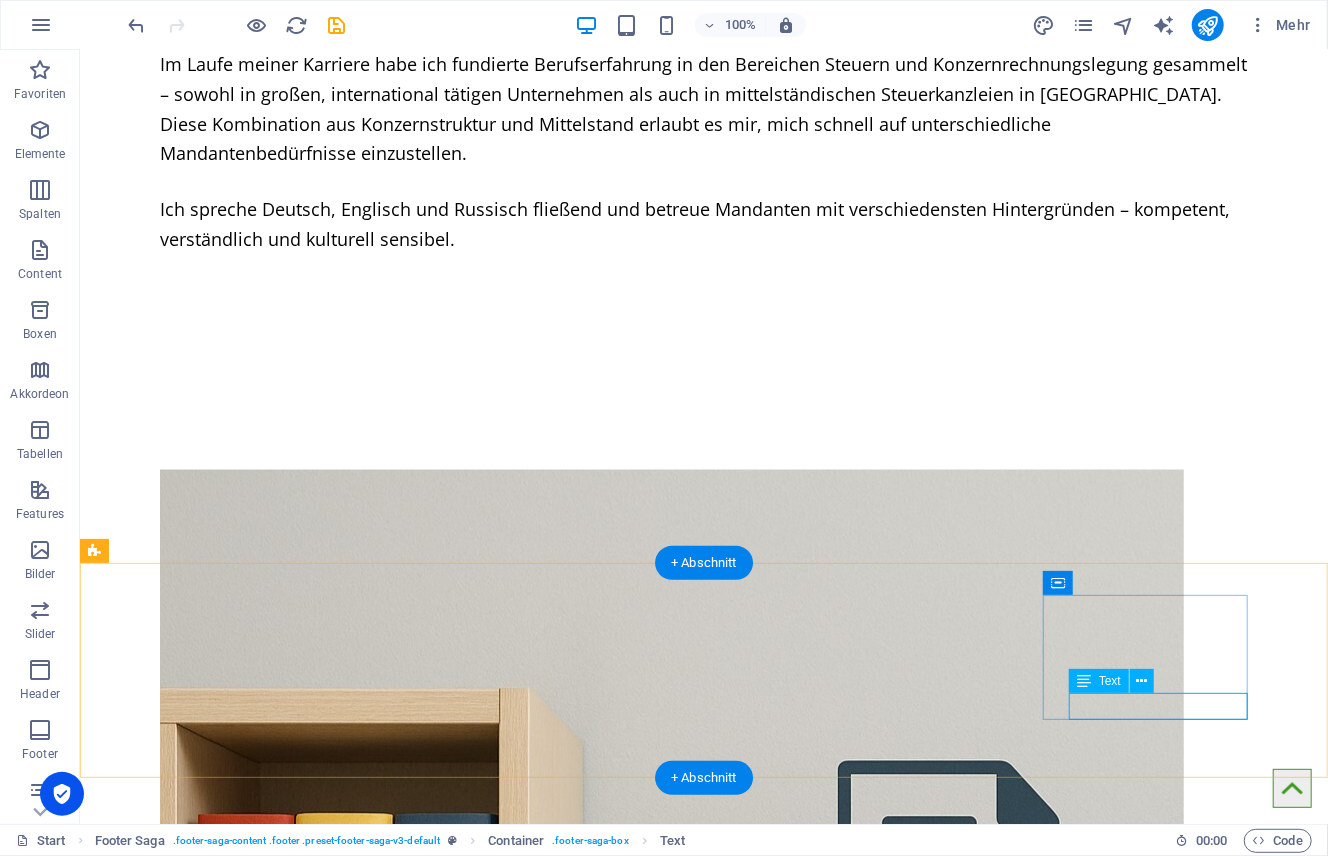 click on "LinkendIn" at bounding box center [197, 3474] 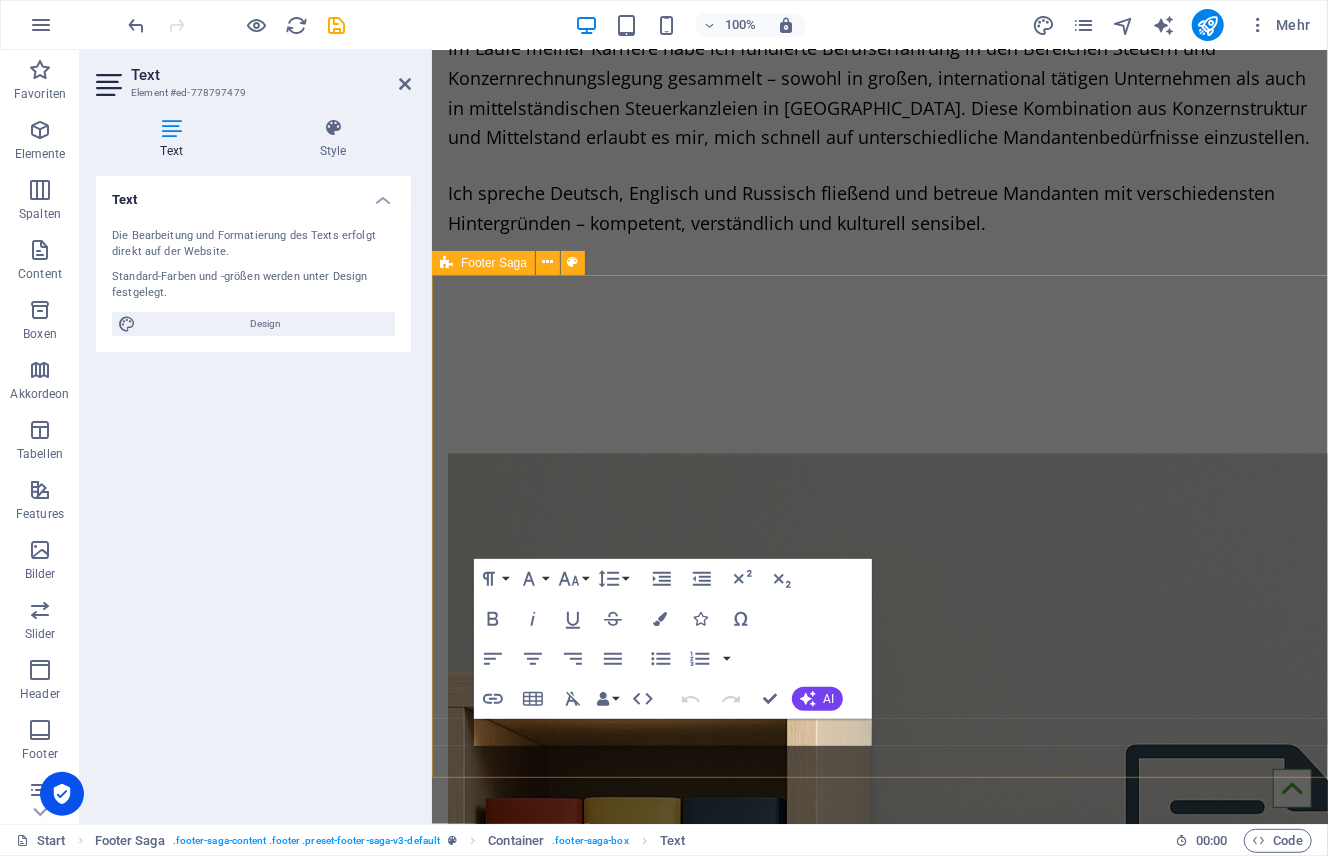 scroll, scrollTop: 2219, scrollLeft: 0, axis: vertical 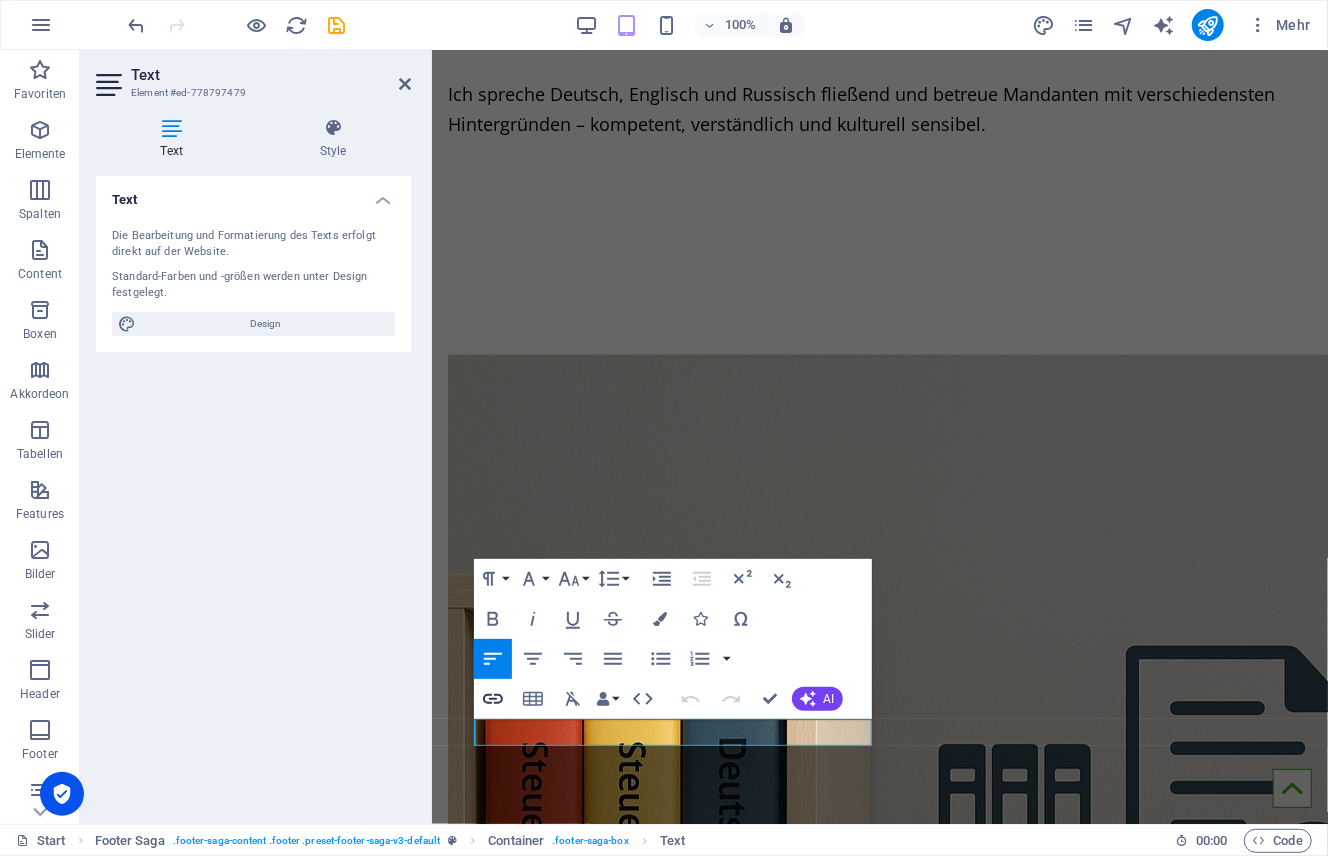 click 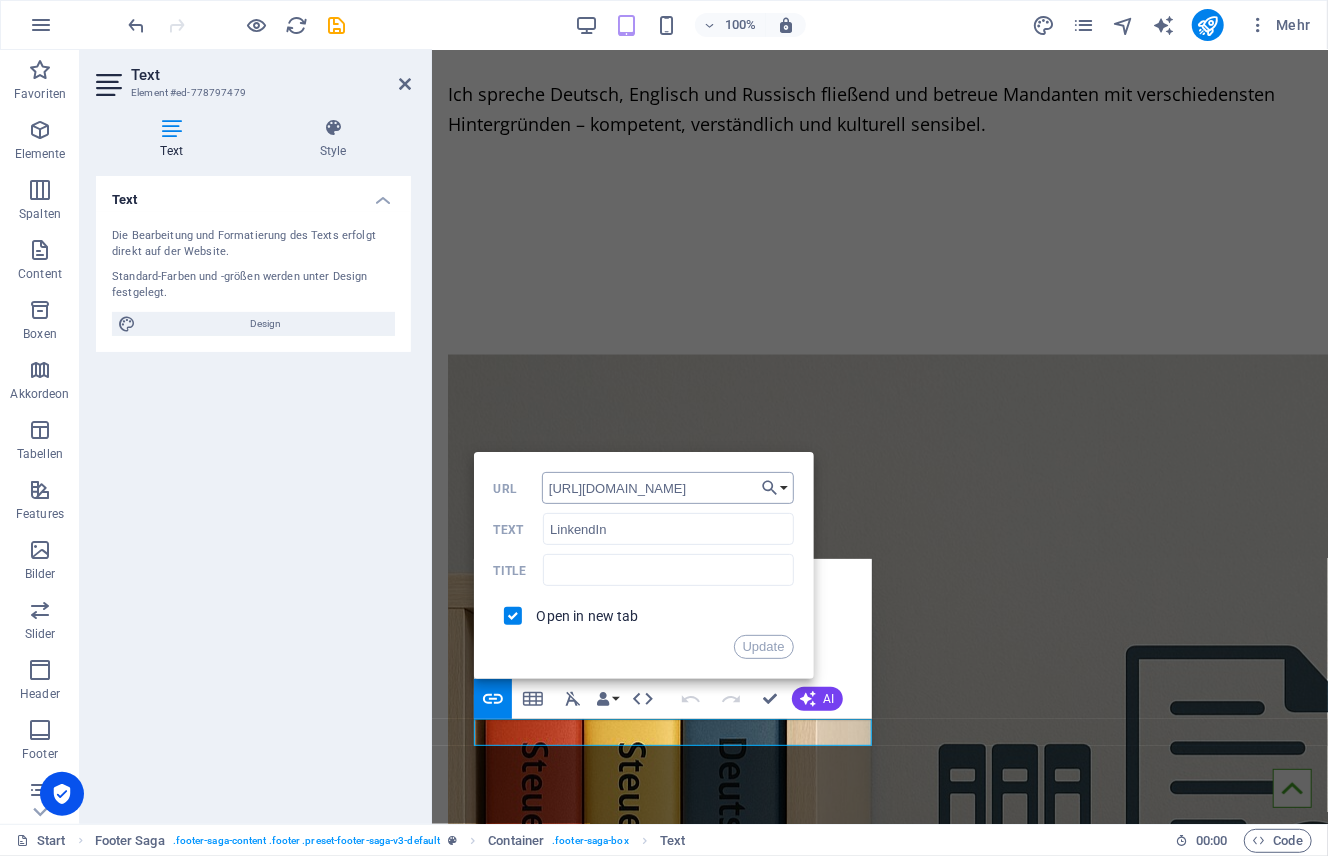 drag, startPoint x: 718, startPoint y: 493, endPoint x: 443, endPoint y: 489, distance: 275.02908 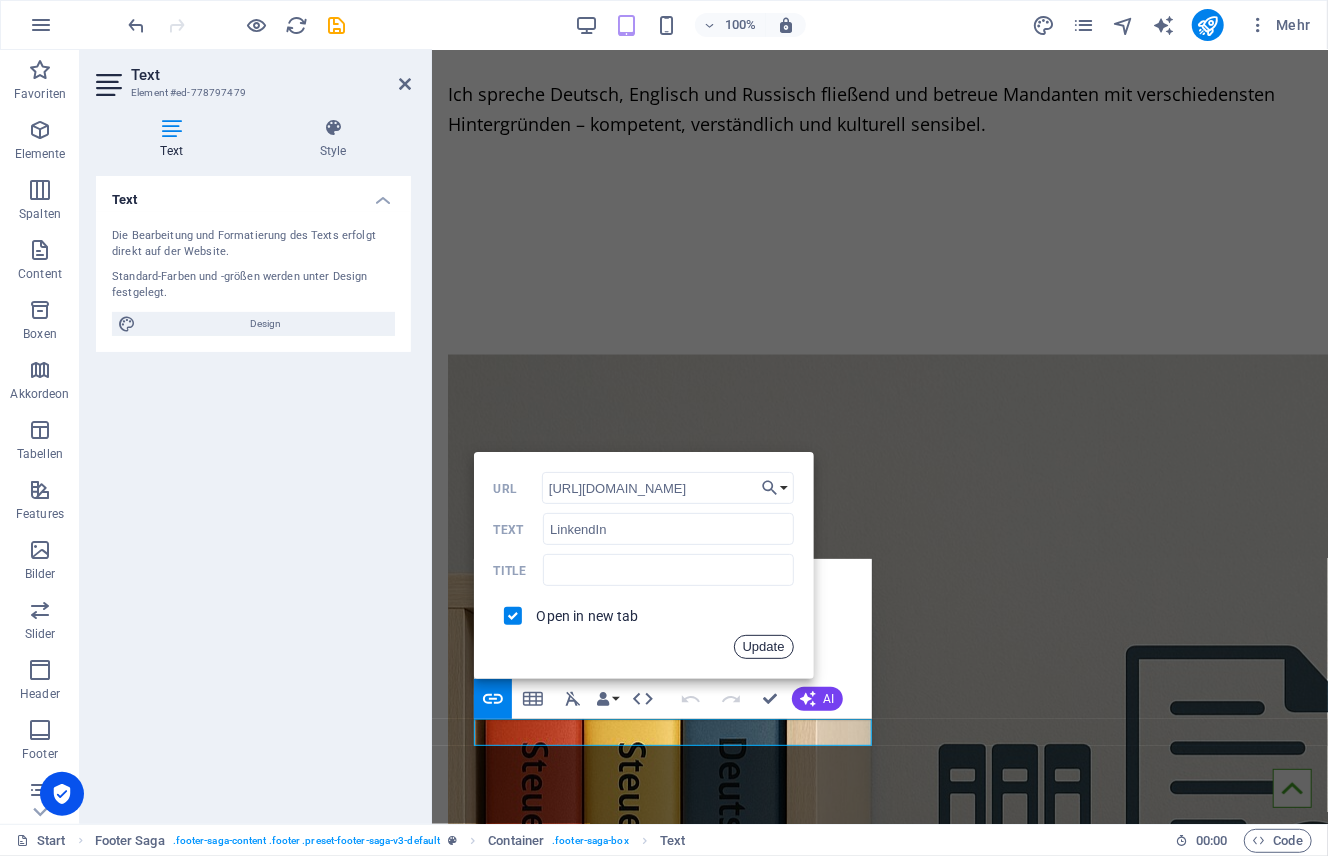 click on "Update" at bounding box center [764, 647] 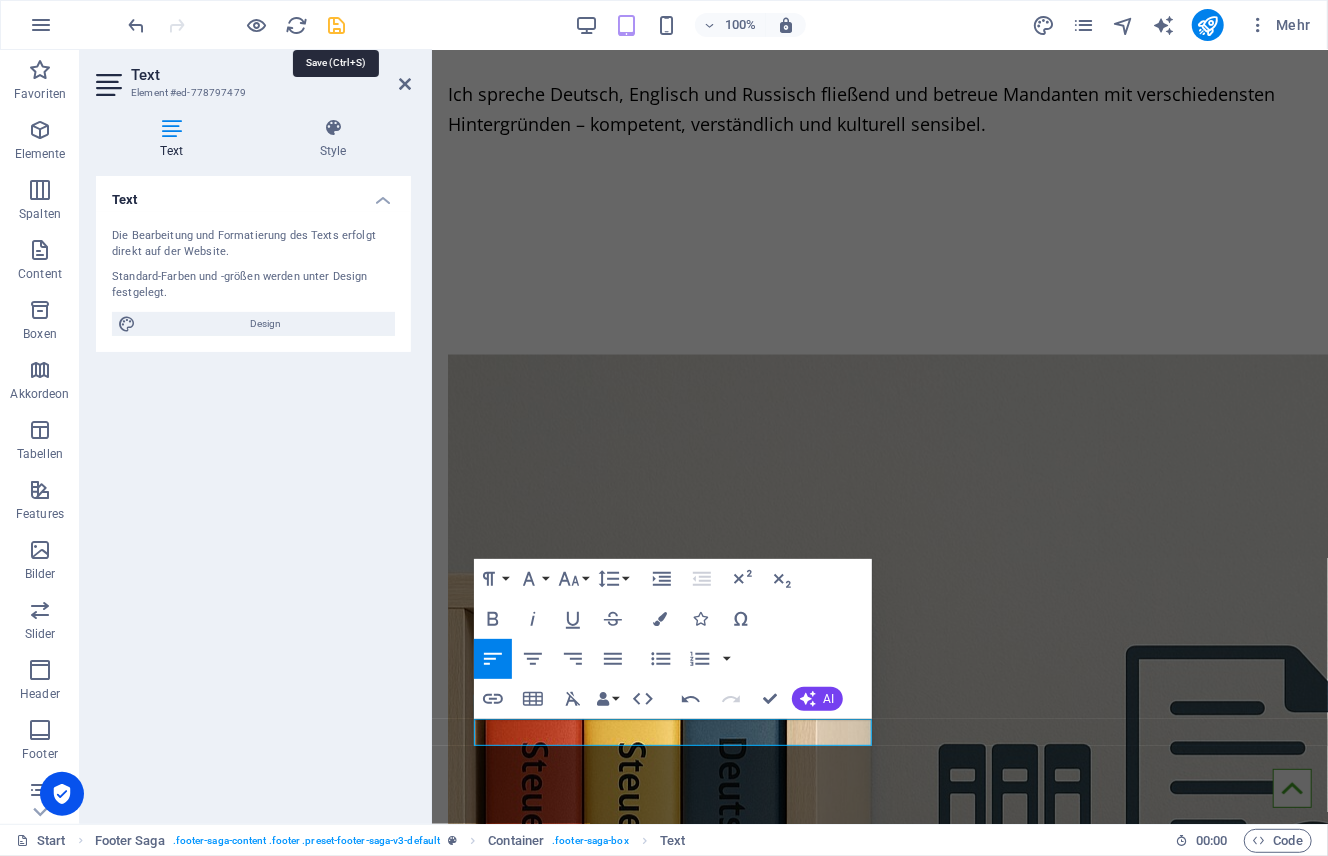 click at bounding box center [337, 25] 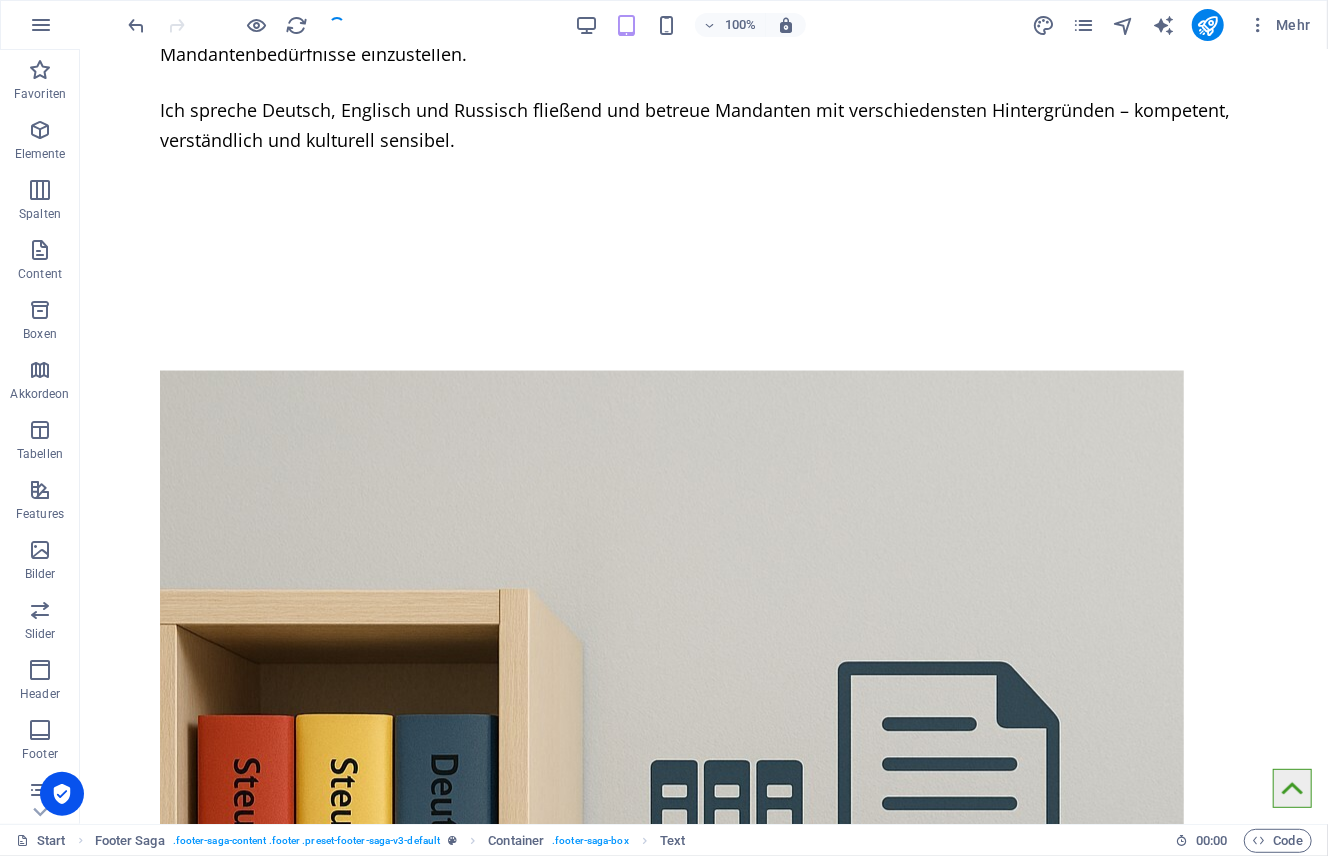 scroll, scrollTop: 2120, scrollLeft: 0, axis: vertical 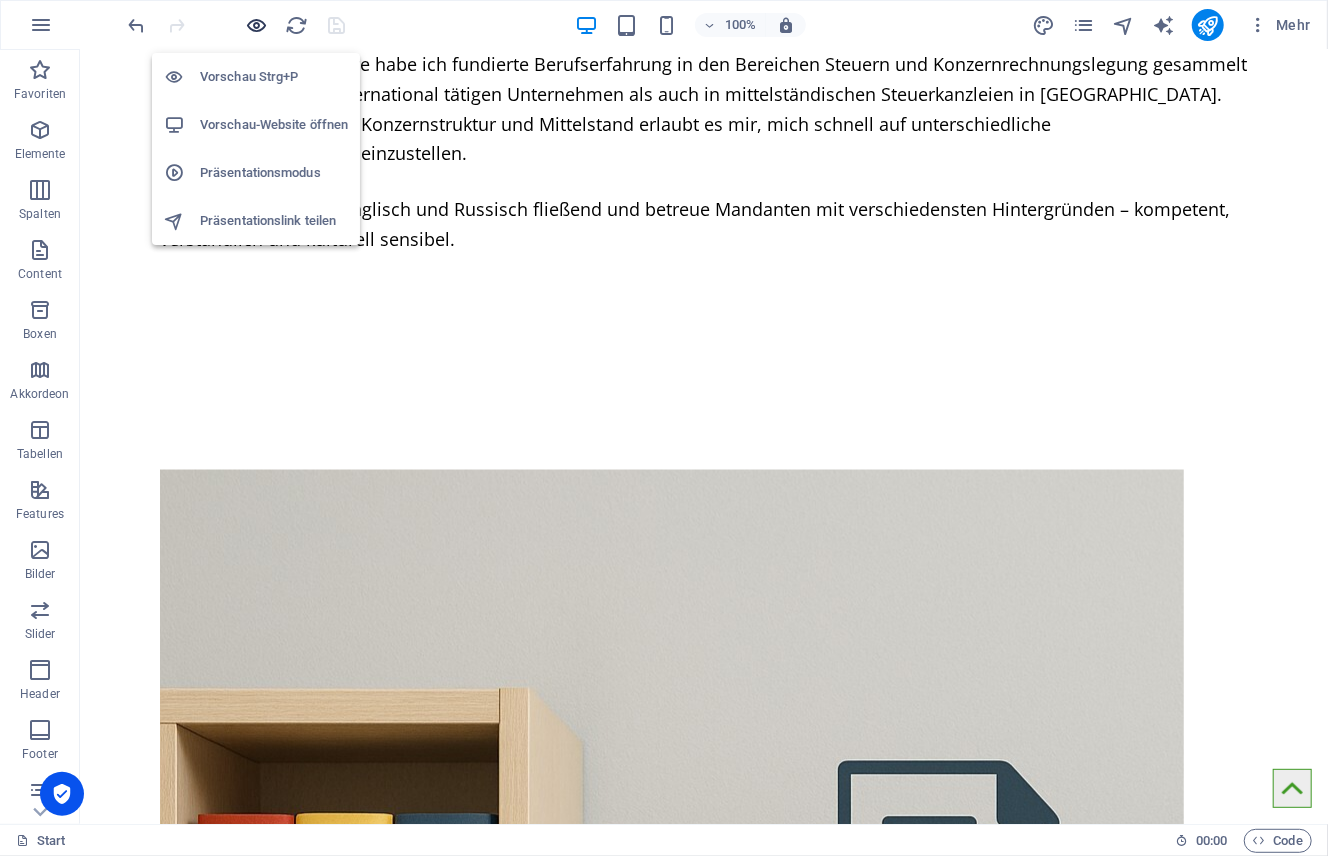 click at bounding box center [257, 25] 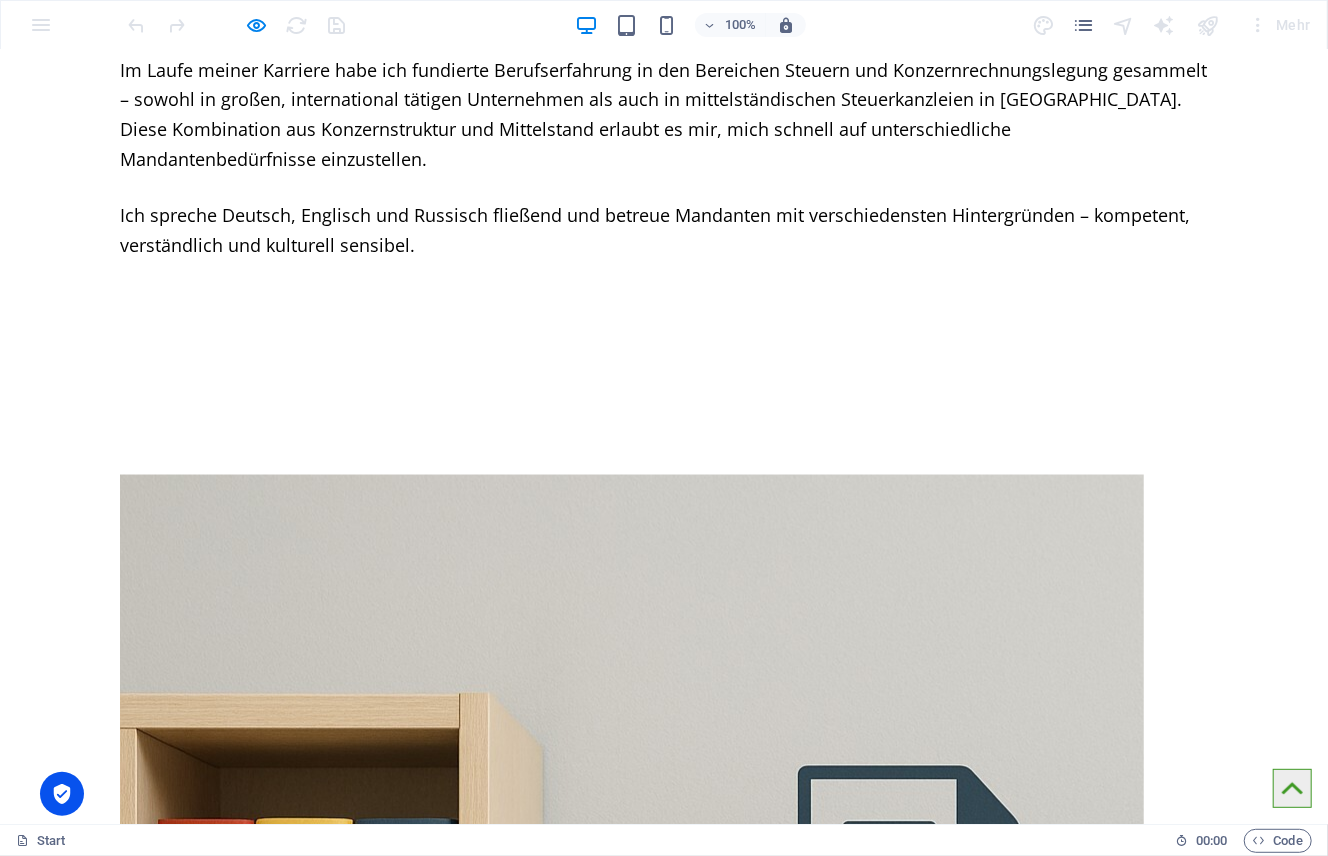 click on "LinkendIn" at bounding box center (52, 3480) 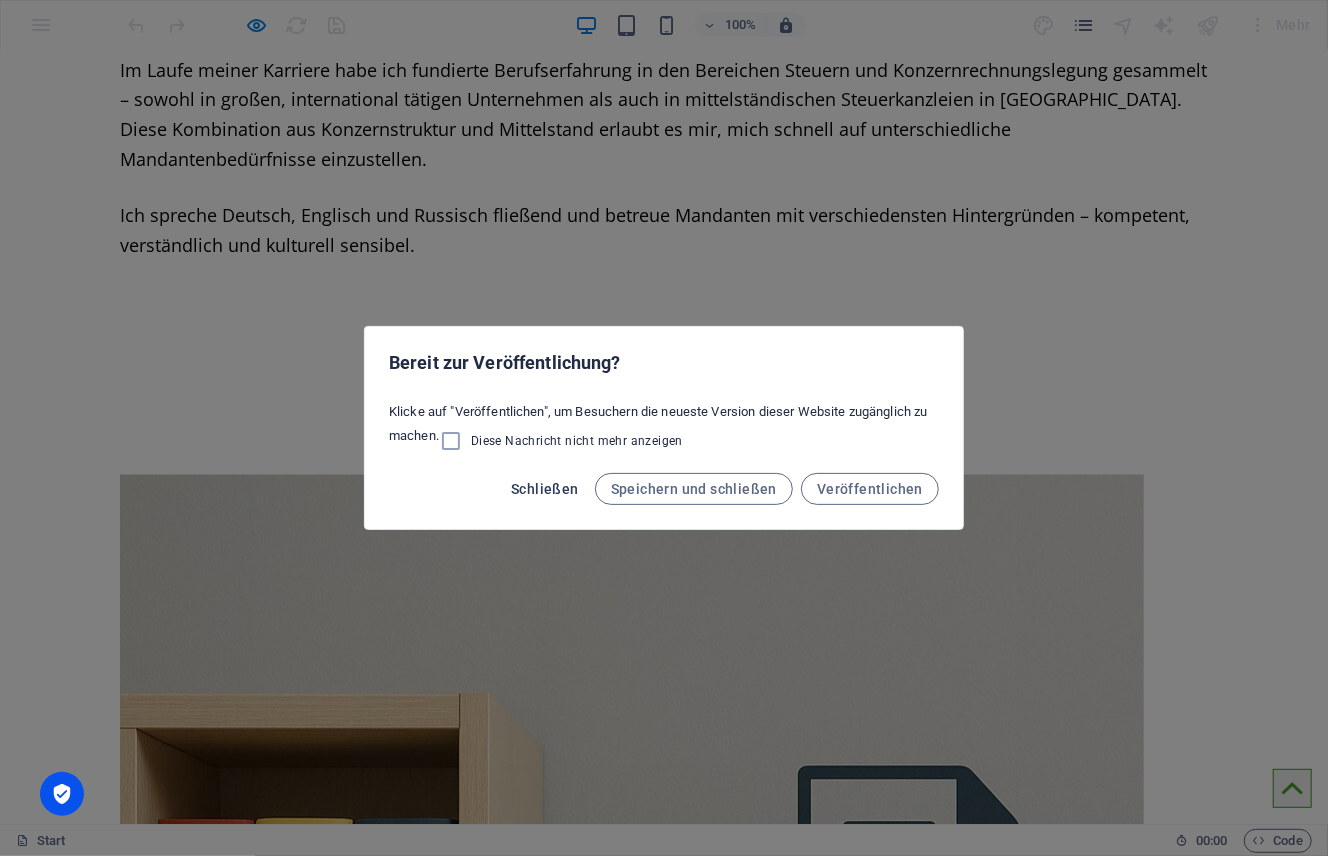 click on "Schließen" at bounding box center [545, 489] 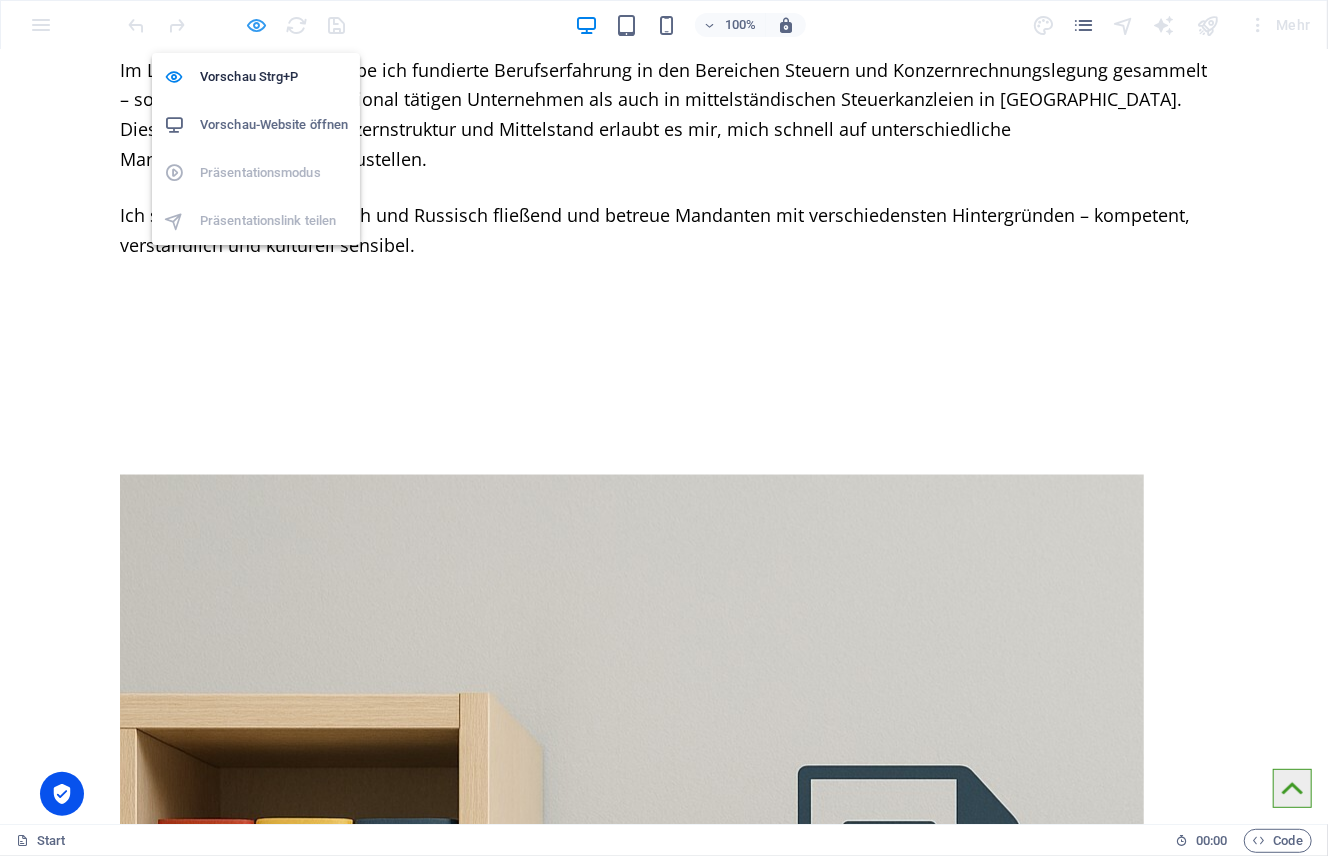 click at bounding box center [257, 25] 